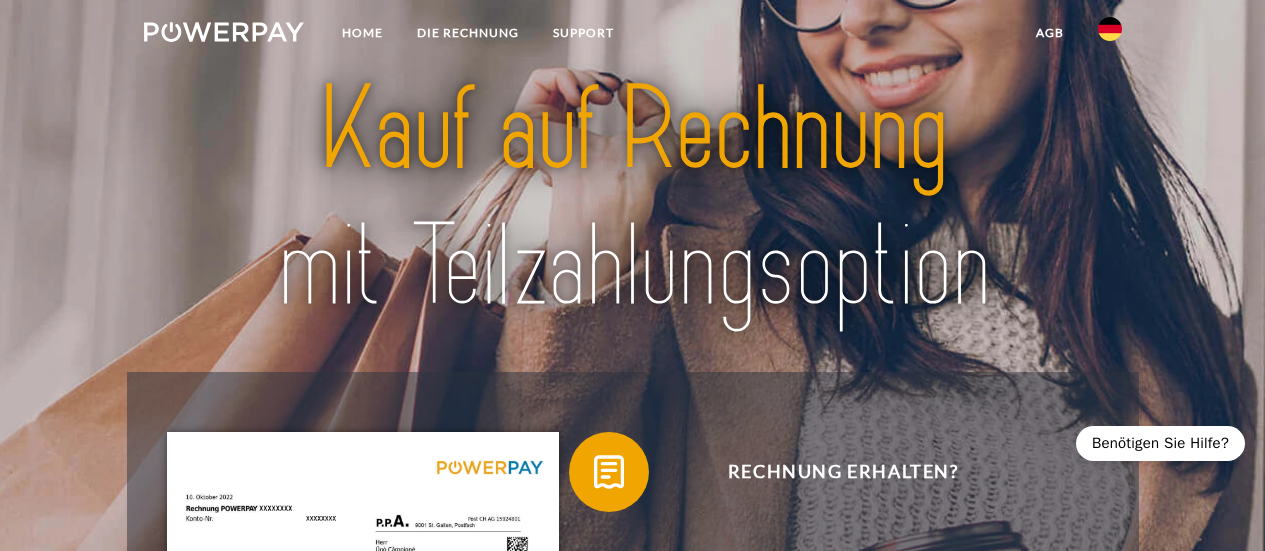 scroll, scrollTop: 0, scrollLeft: 0, axis: both 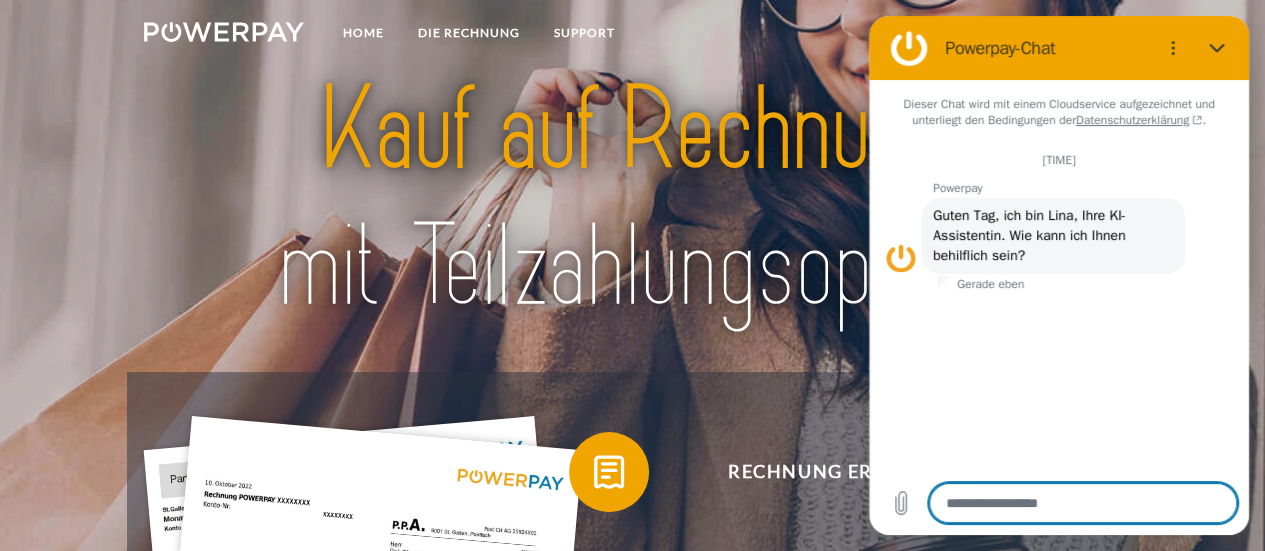 click at bounding box center [1083, 503] 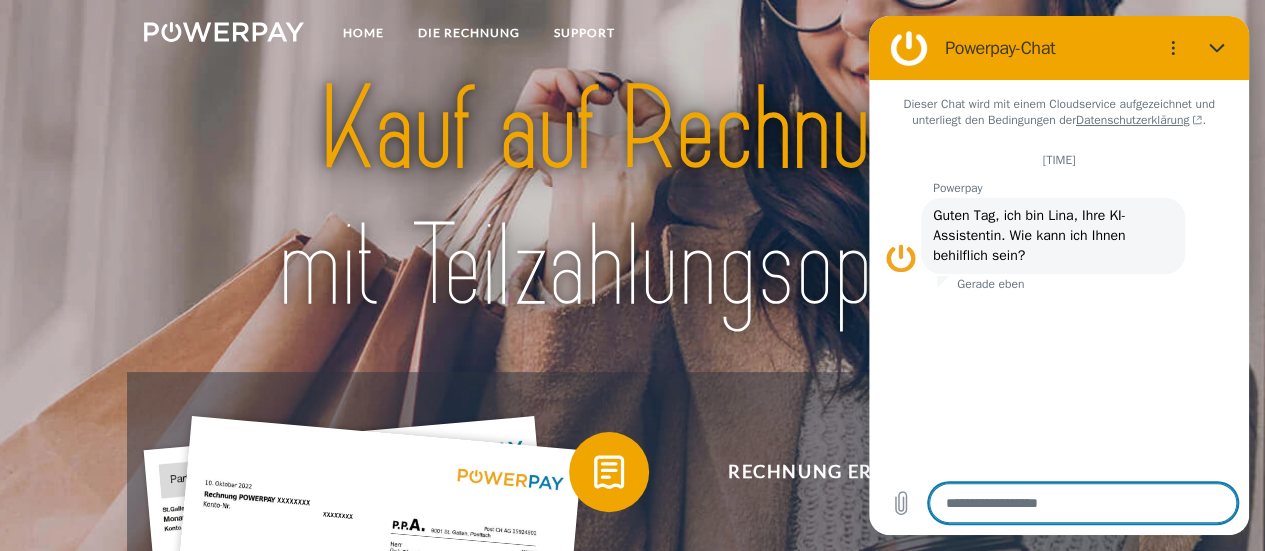 type on "*" 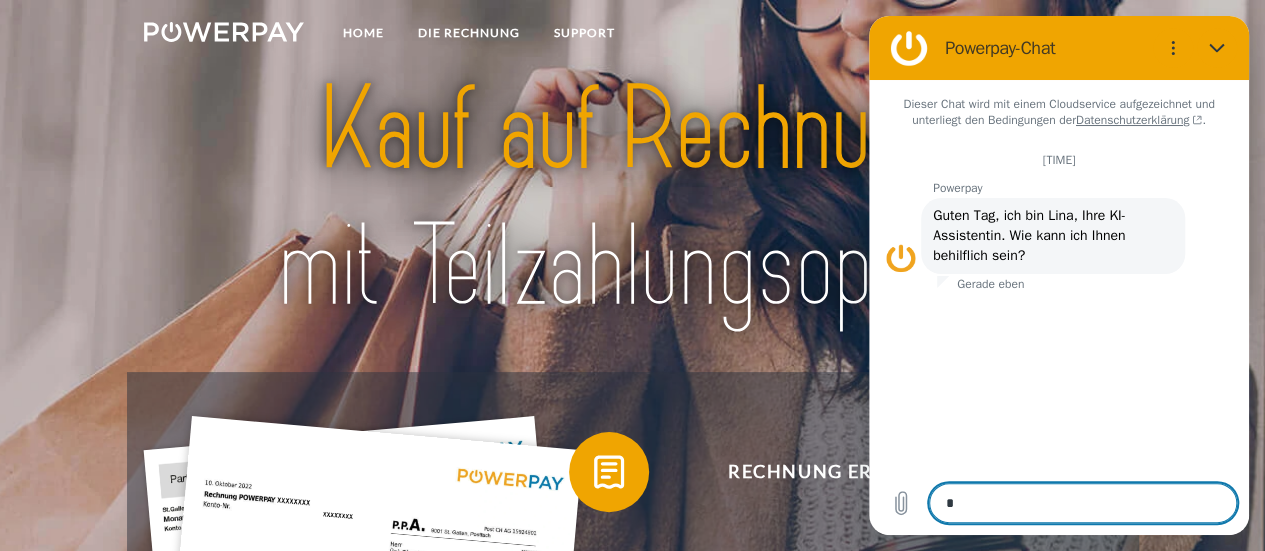 type on "**" 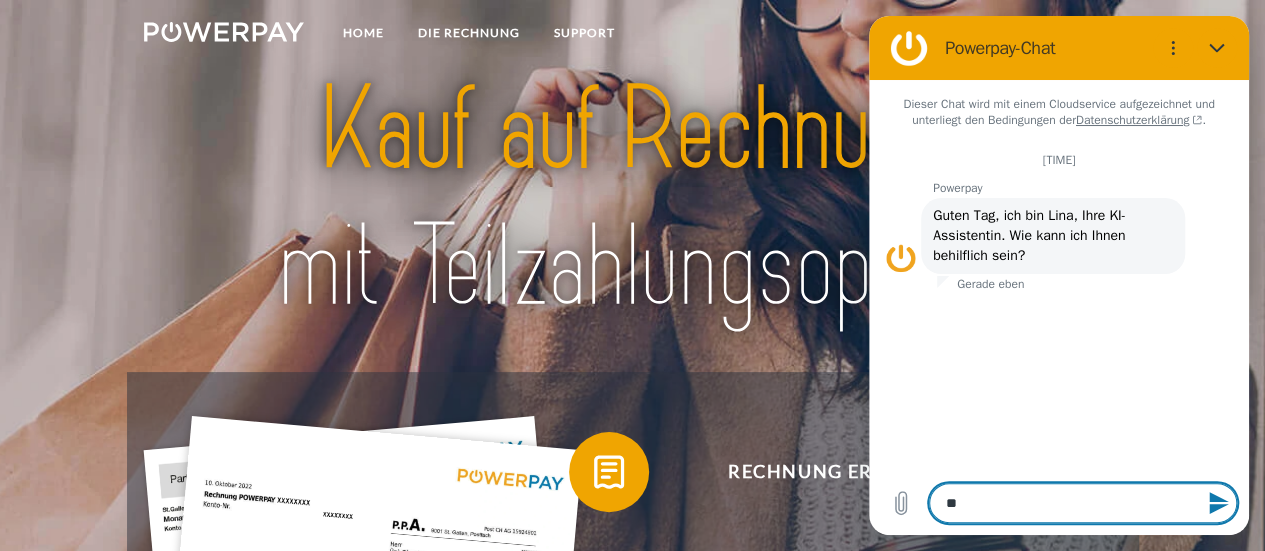 type on "***" 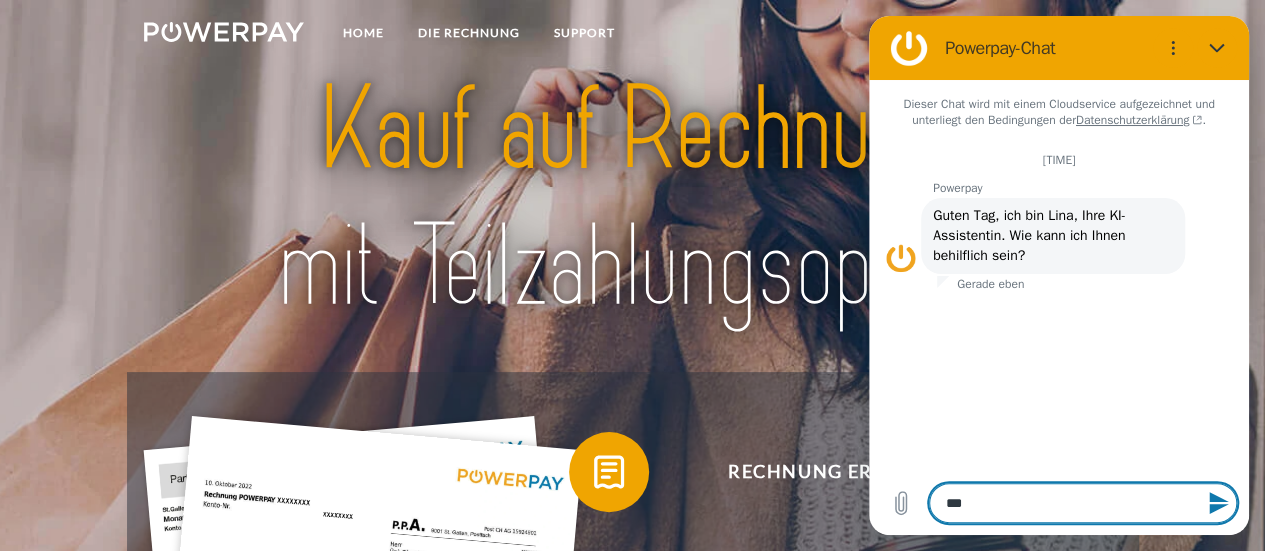 type on "****" 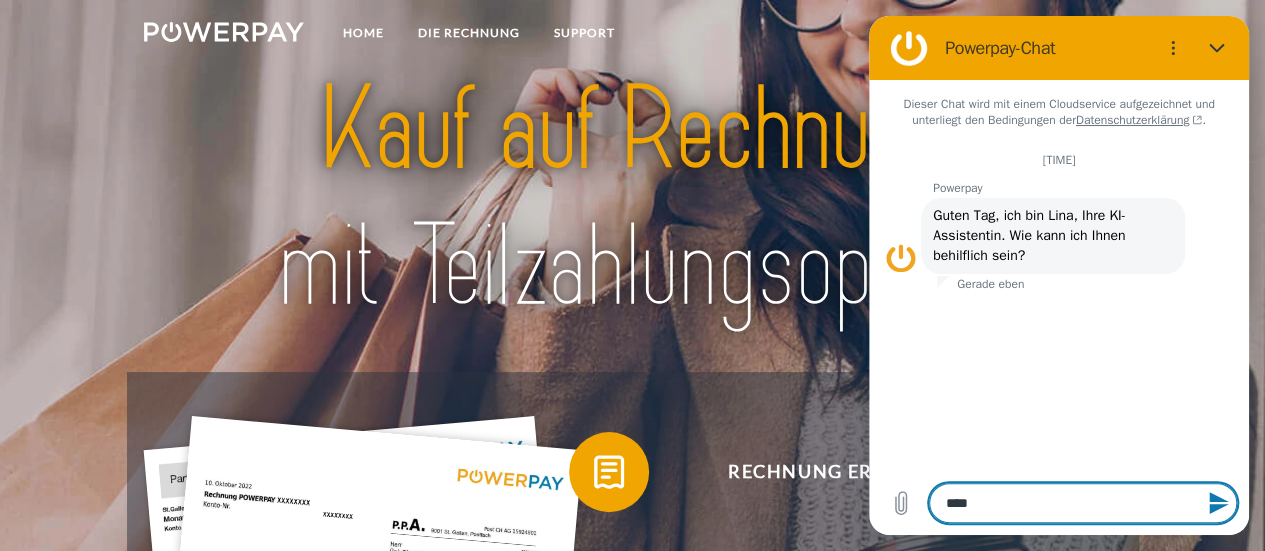 type on "***" 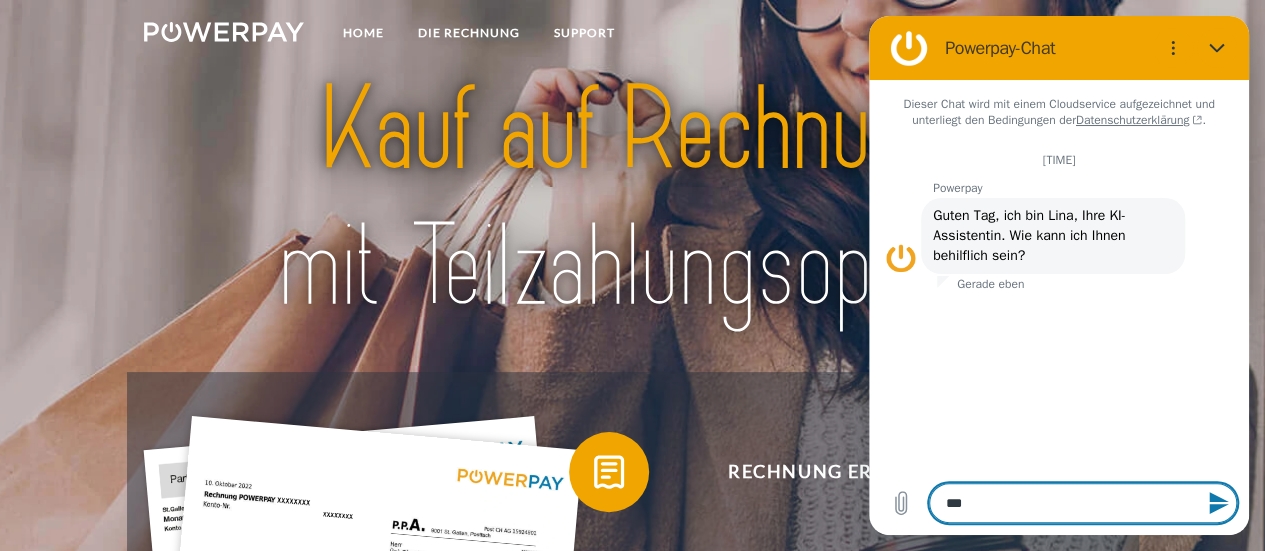 type on "***" 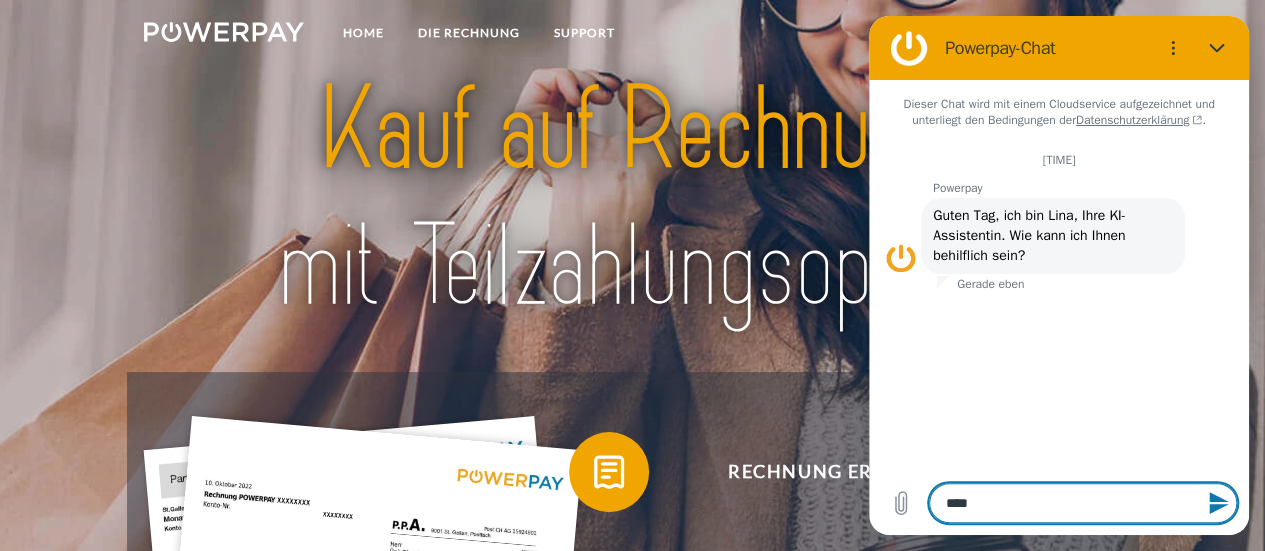type on "*****" 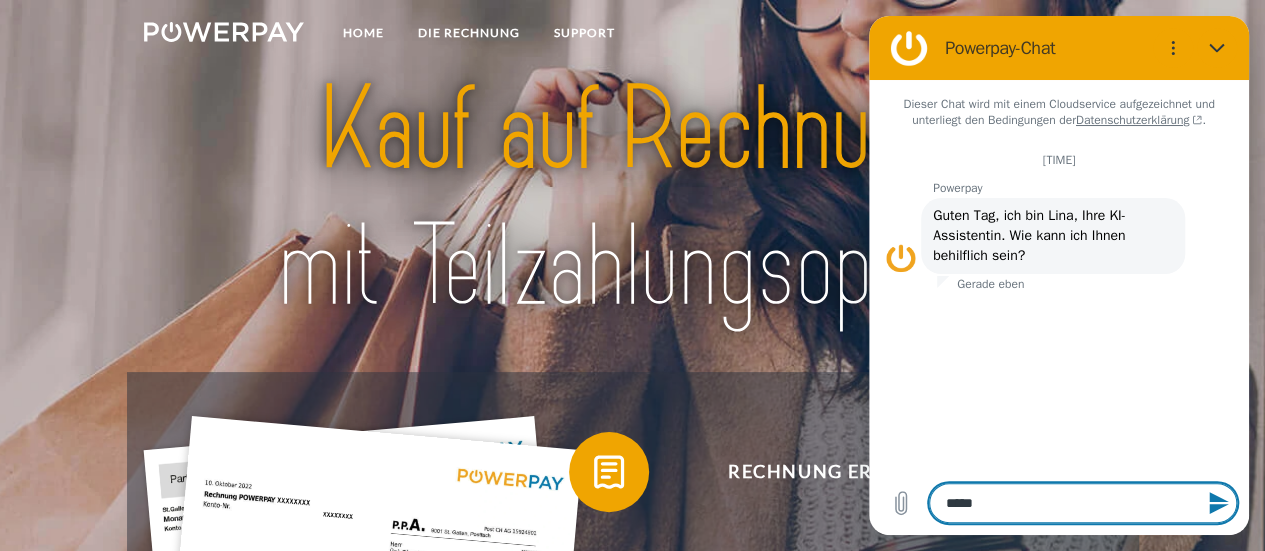 type on "******" 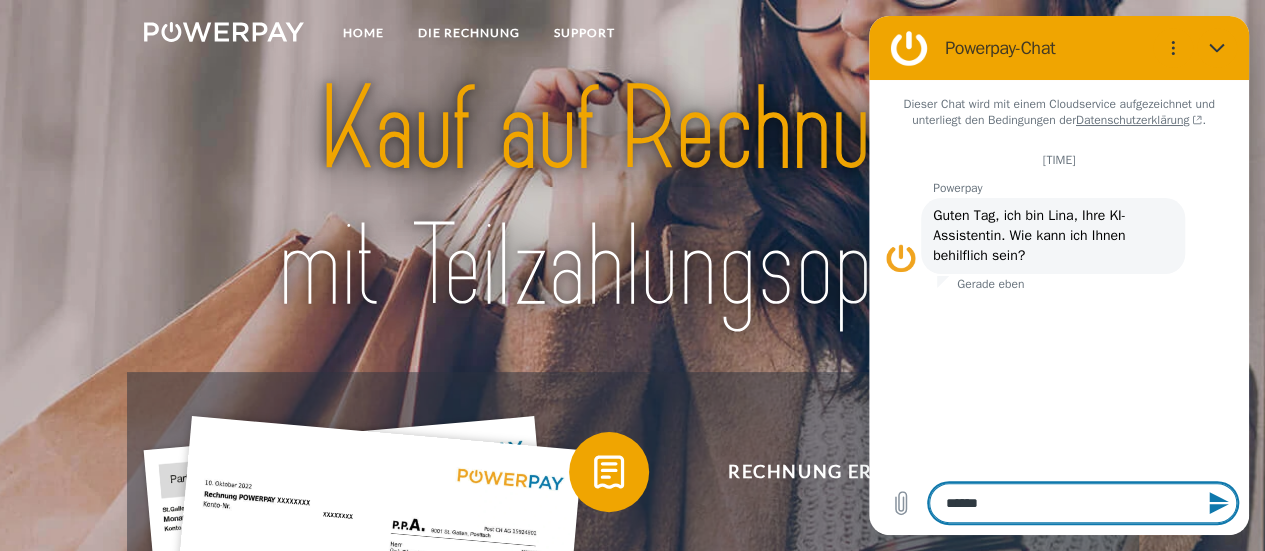 type on "*******" 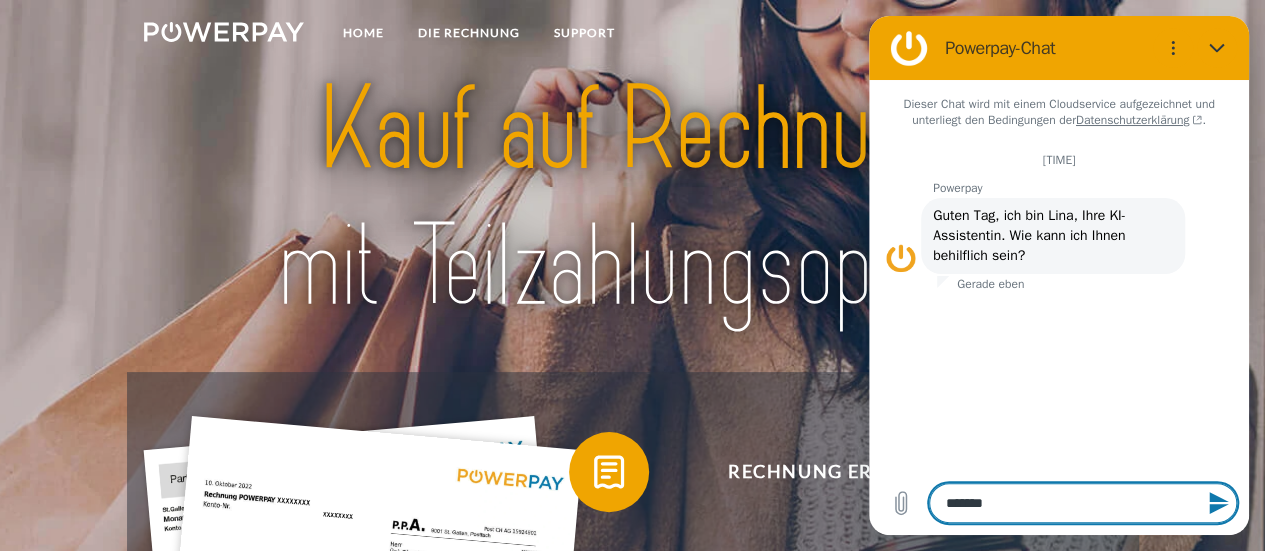 type on "********" 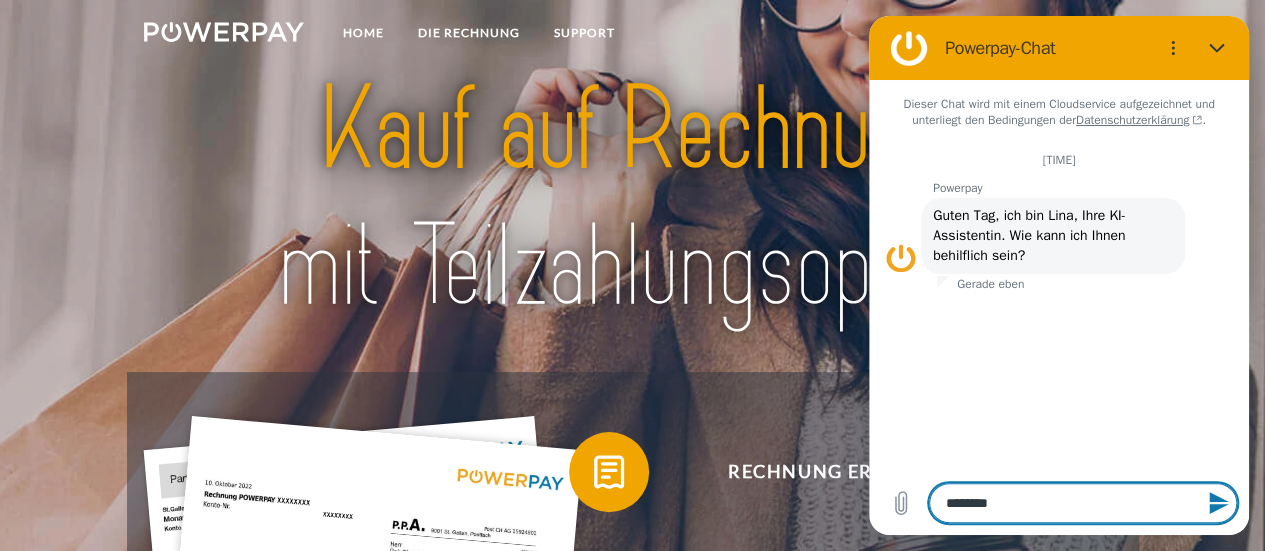 type on "********" 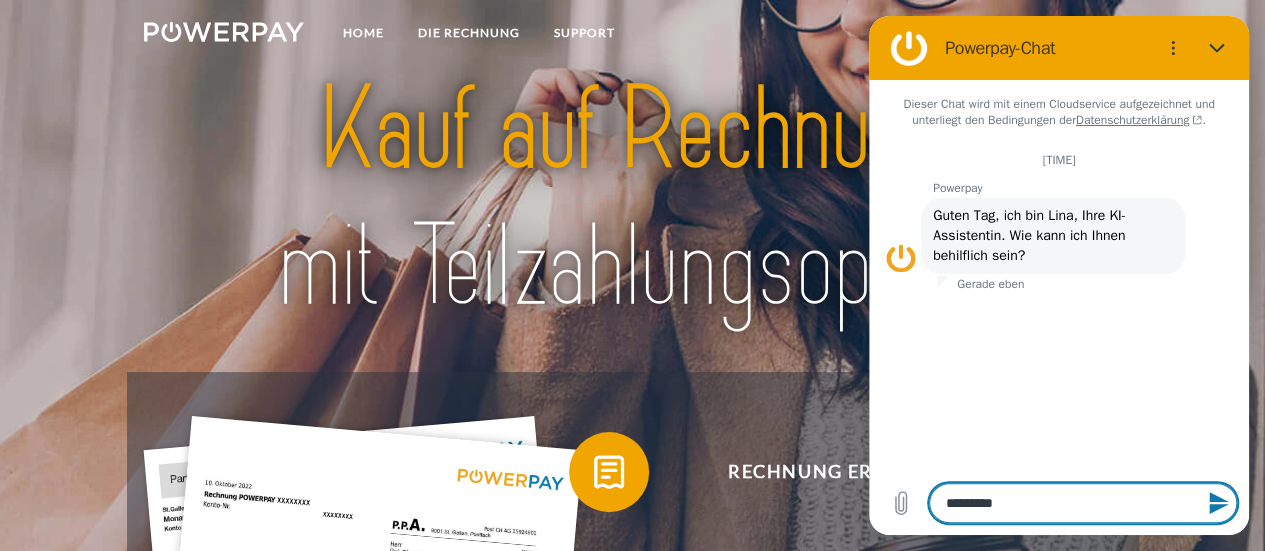 type on "*" 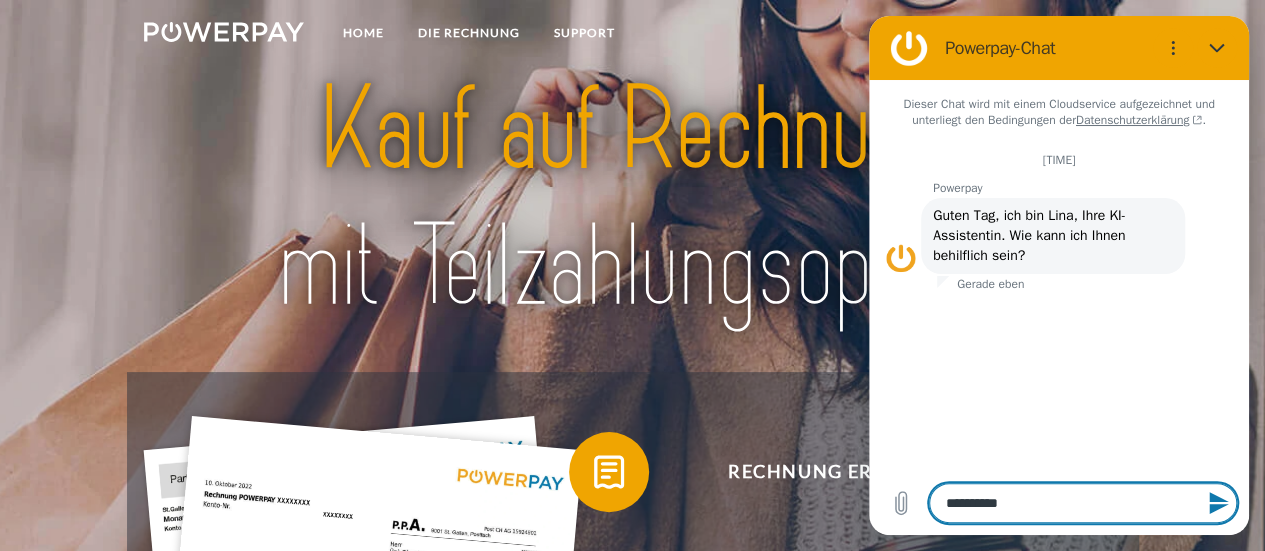 type on "**********" 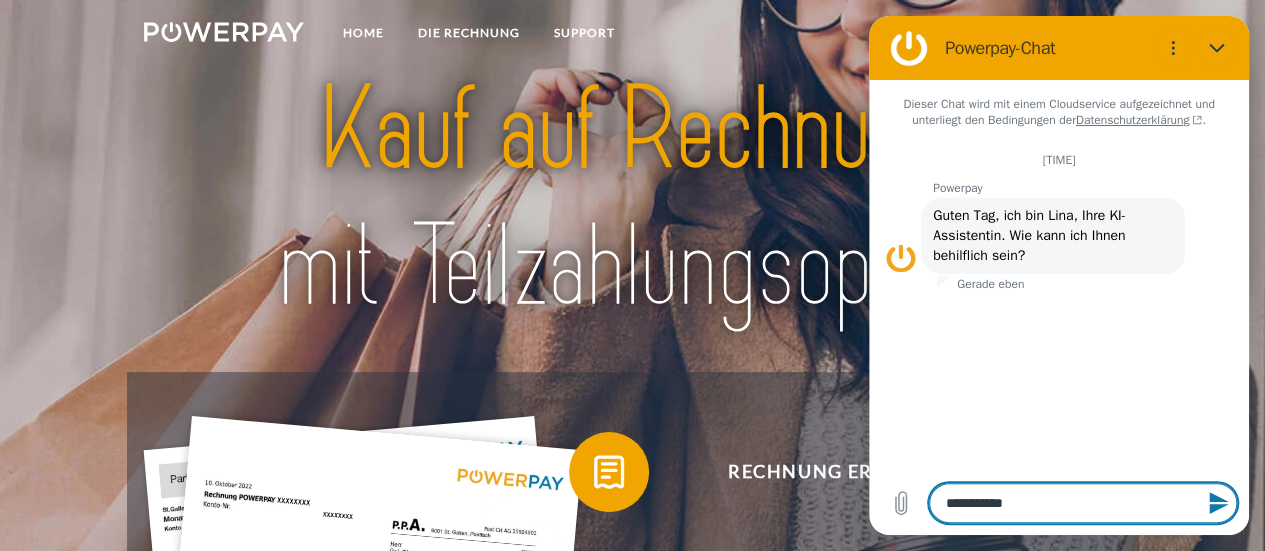 type on "**********" 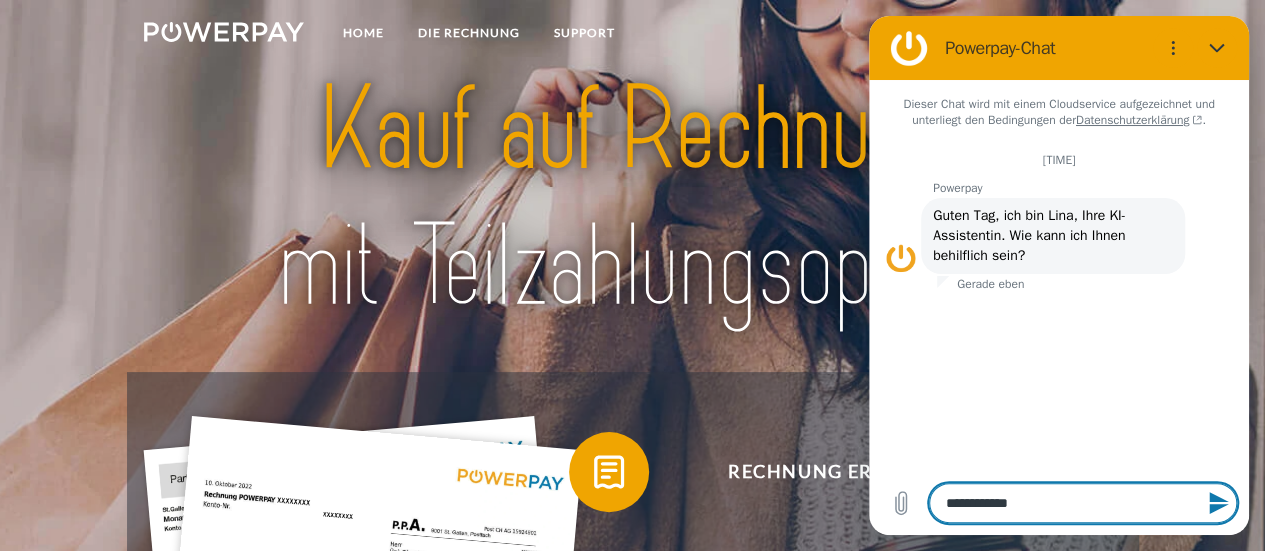 type on "**********" 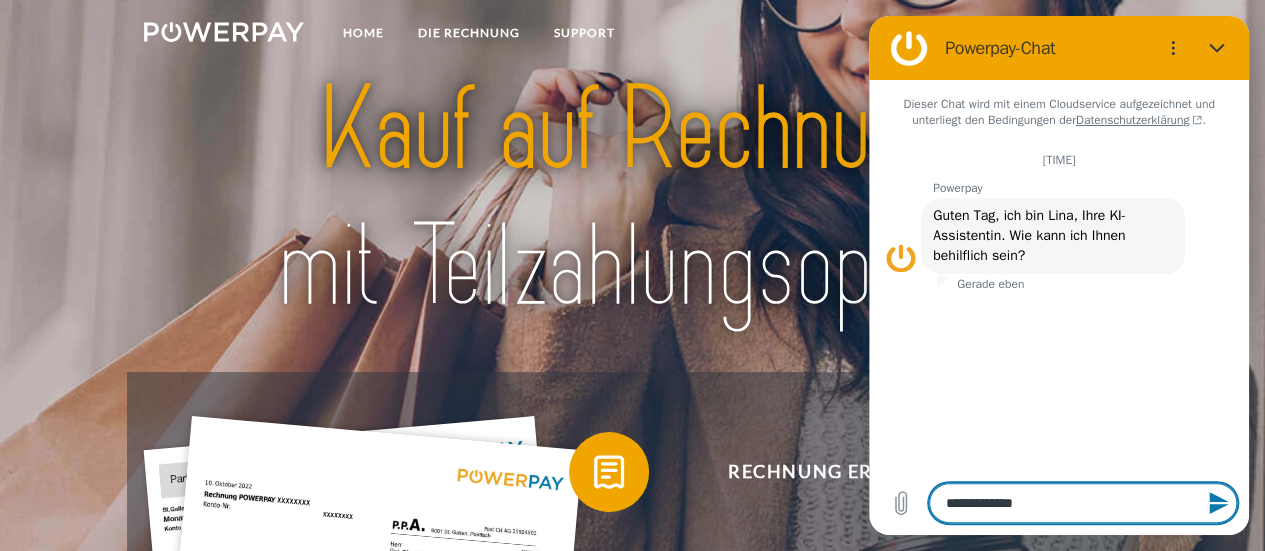type on "**********" 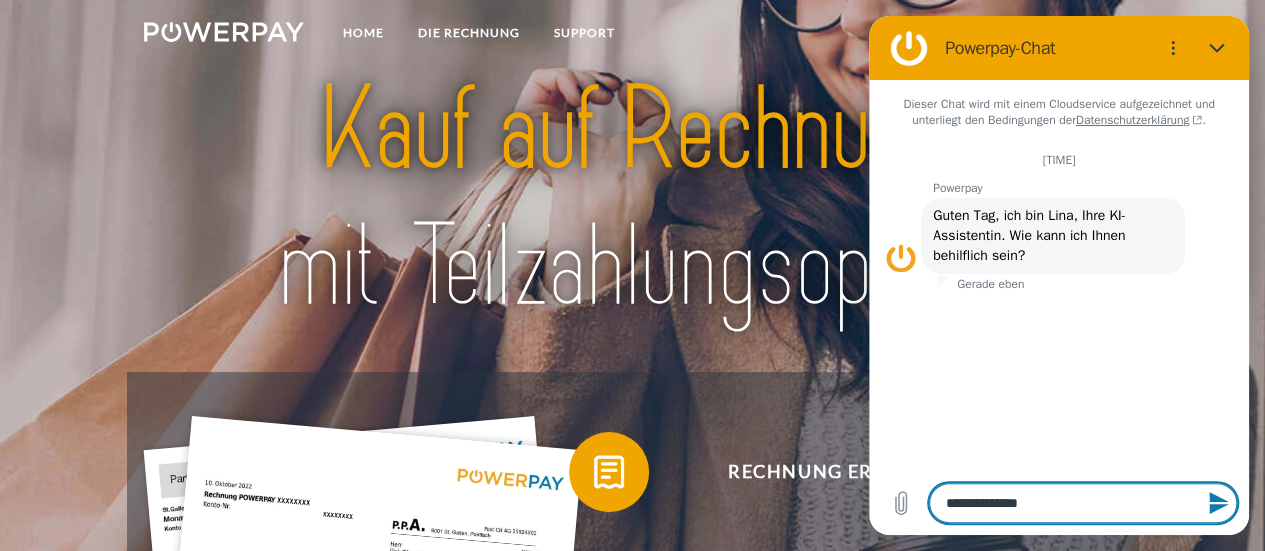 type on "**********" 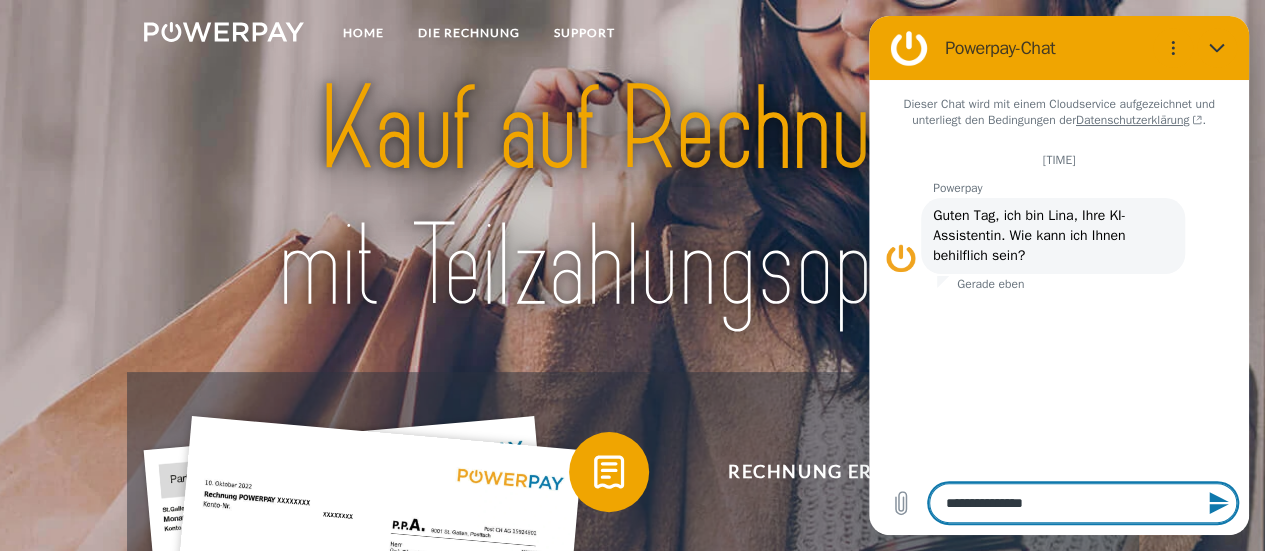 type on "**********" 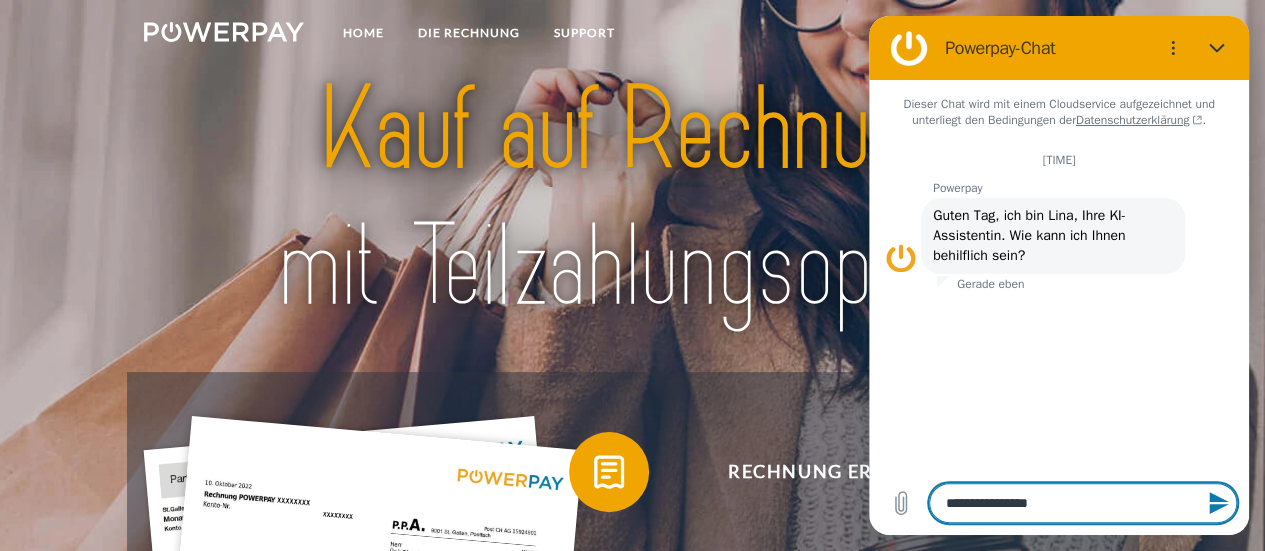type on "**********" 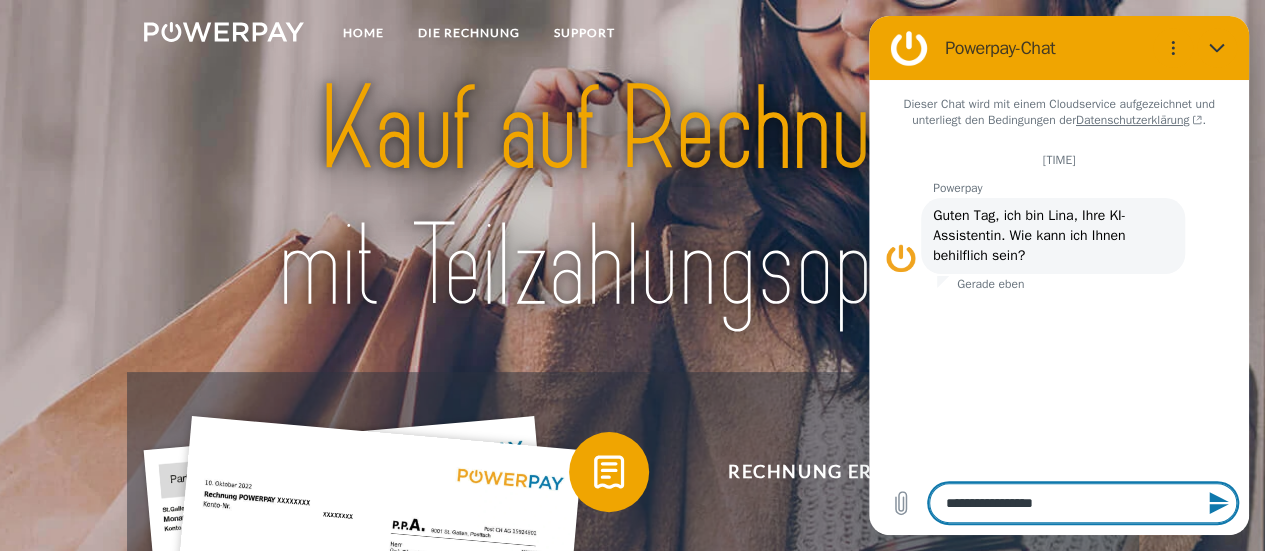 type on "**********" 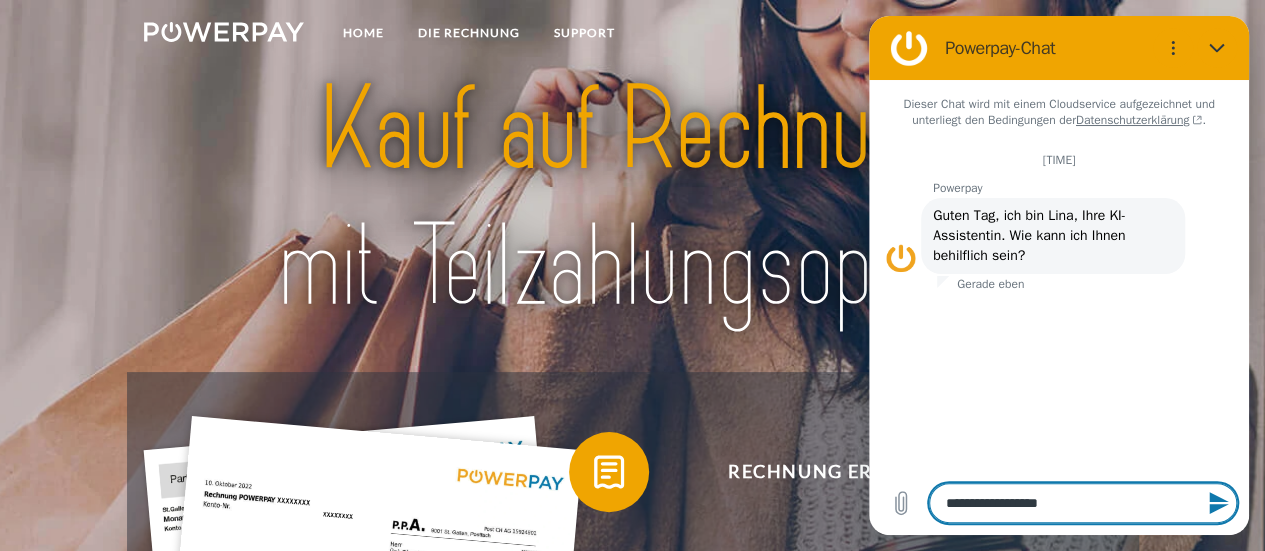 type on "**********" 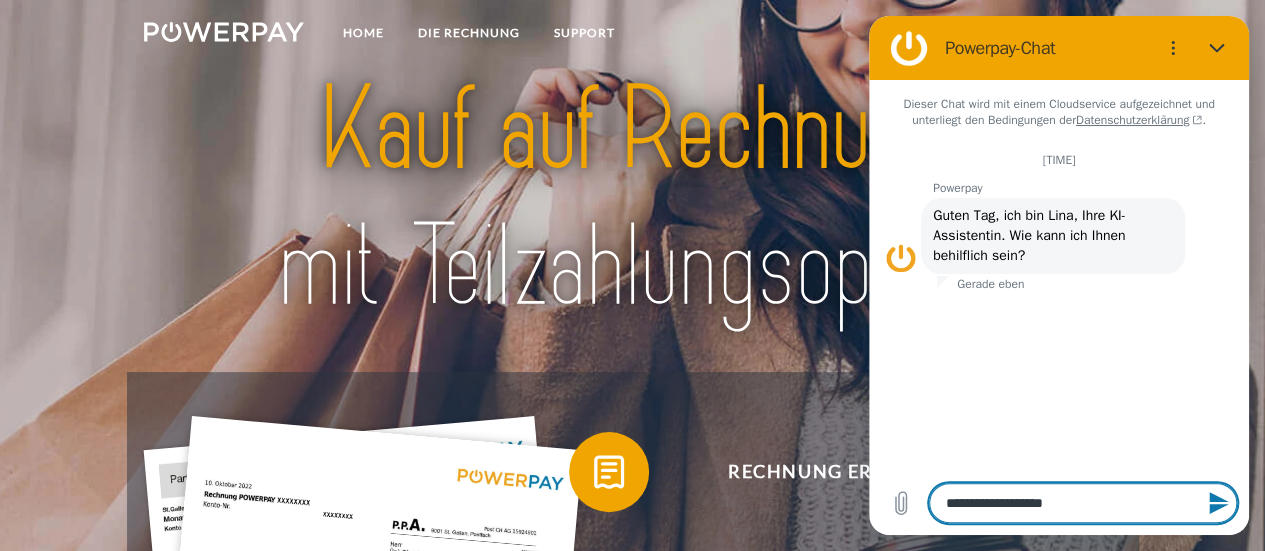 type on "**********" 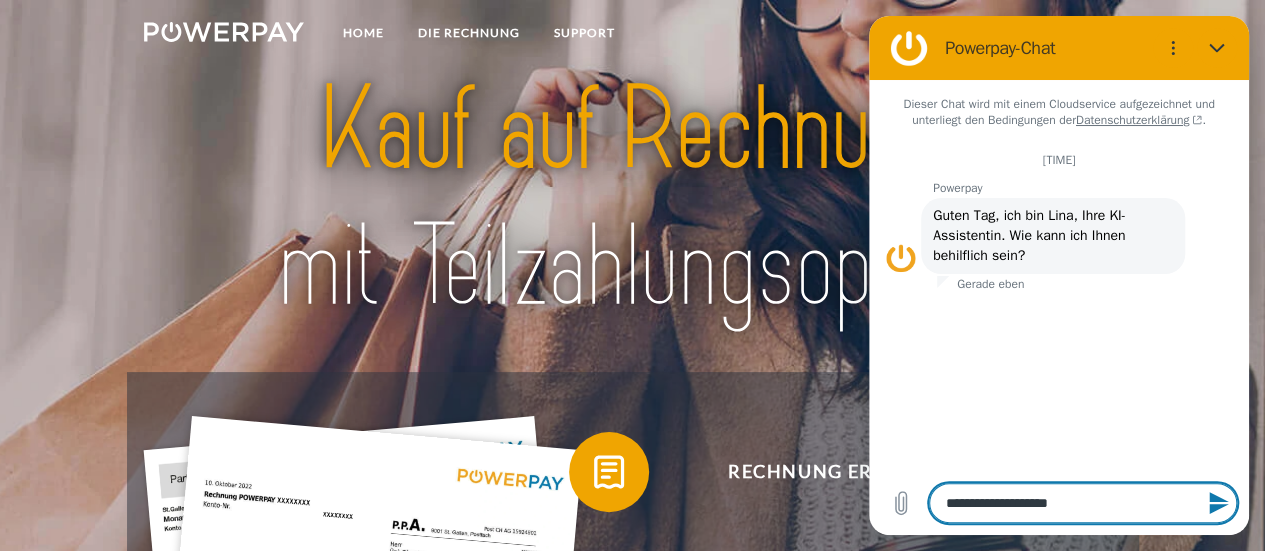 type on "**********" 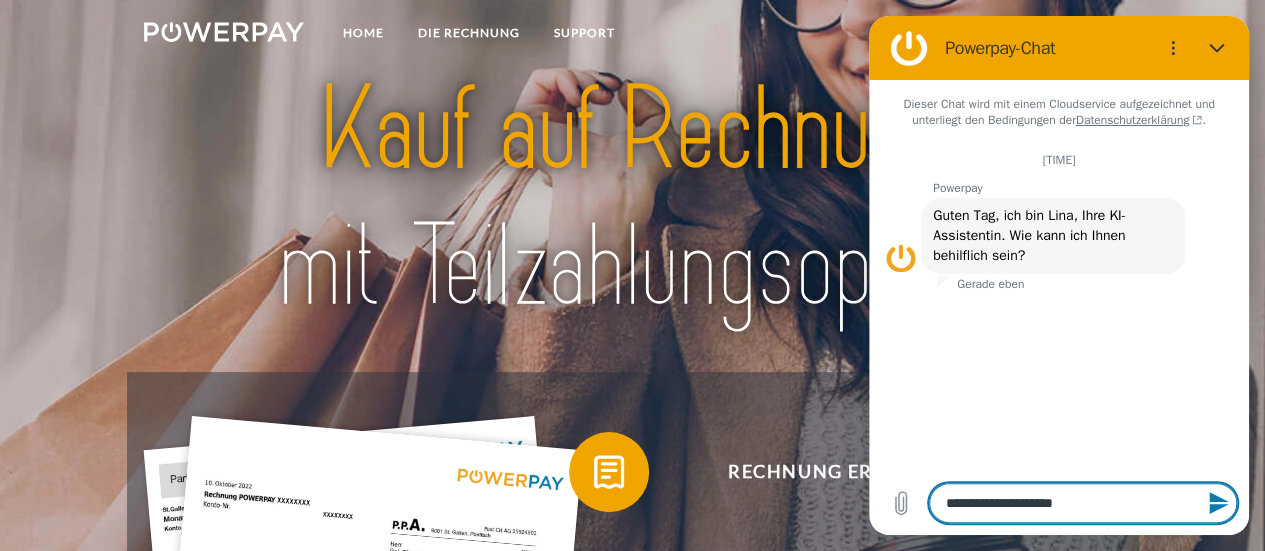 type on "**********" 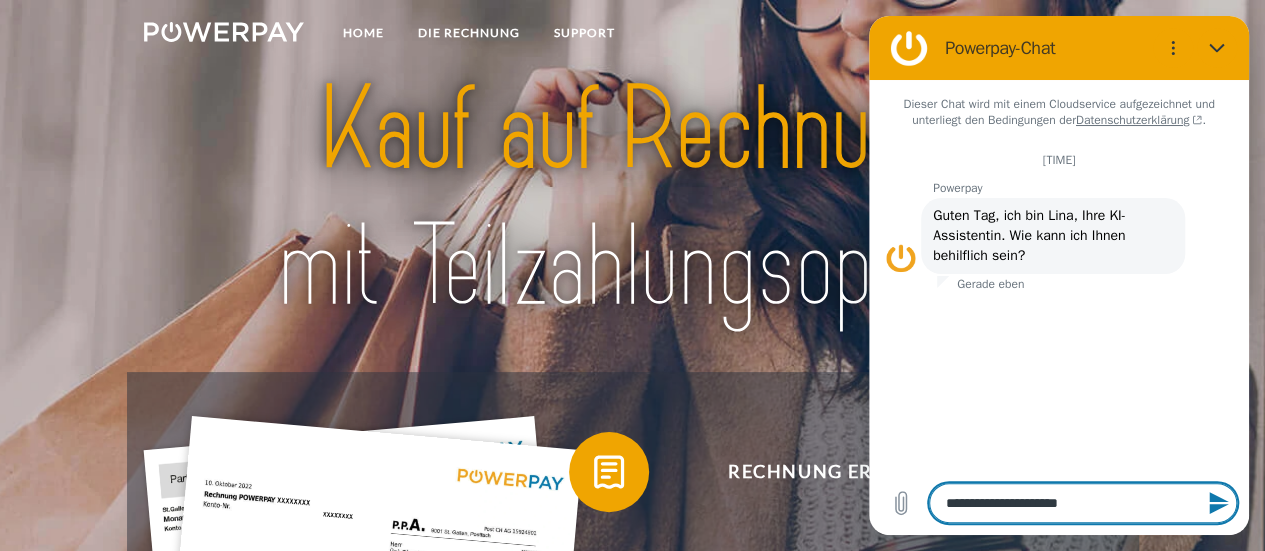 type on "*" 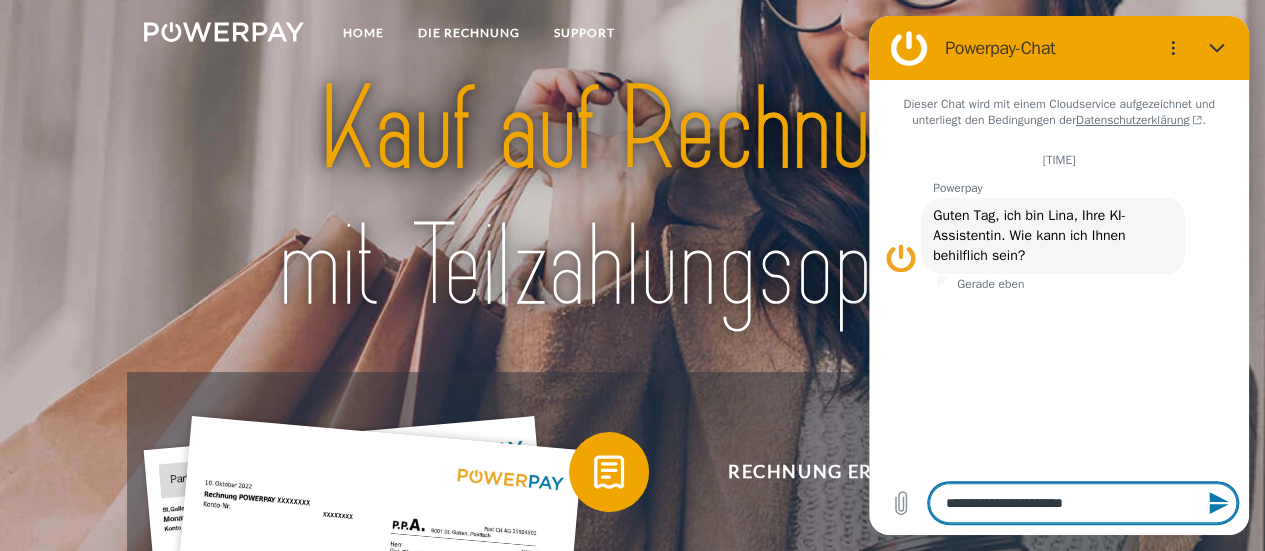 type on "**********" 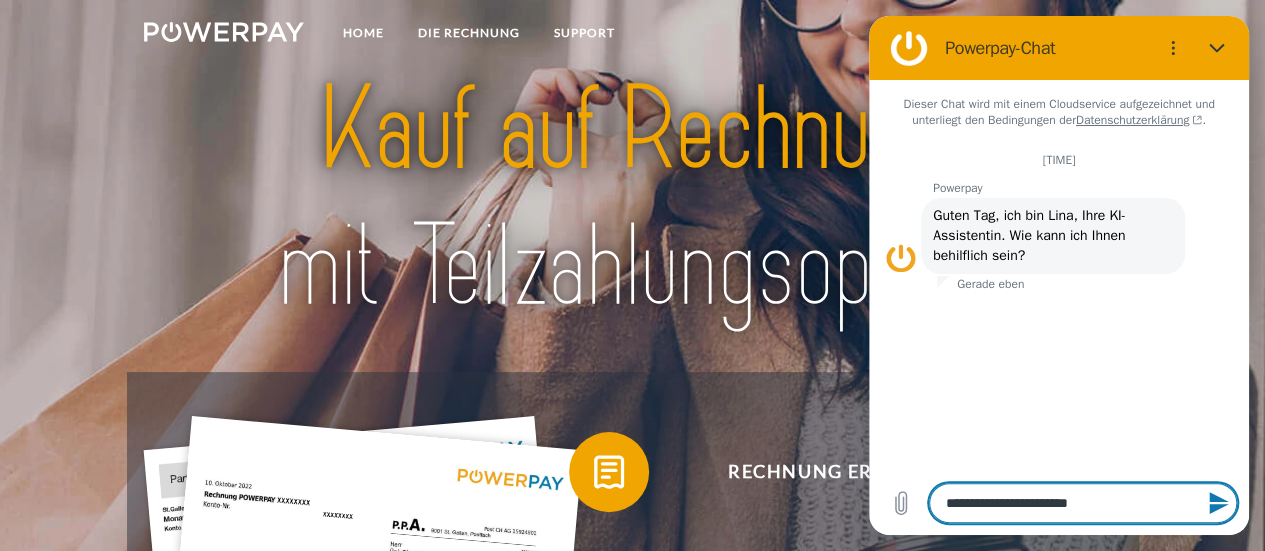 type on "**********" 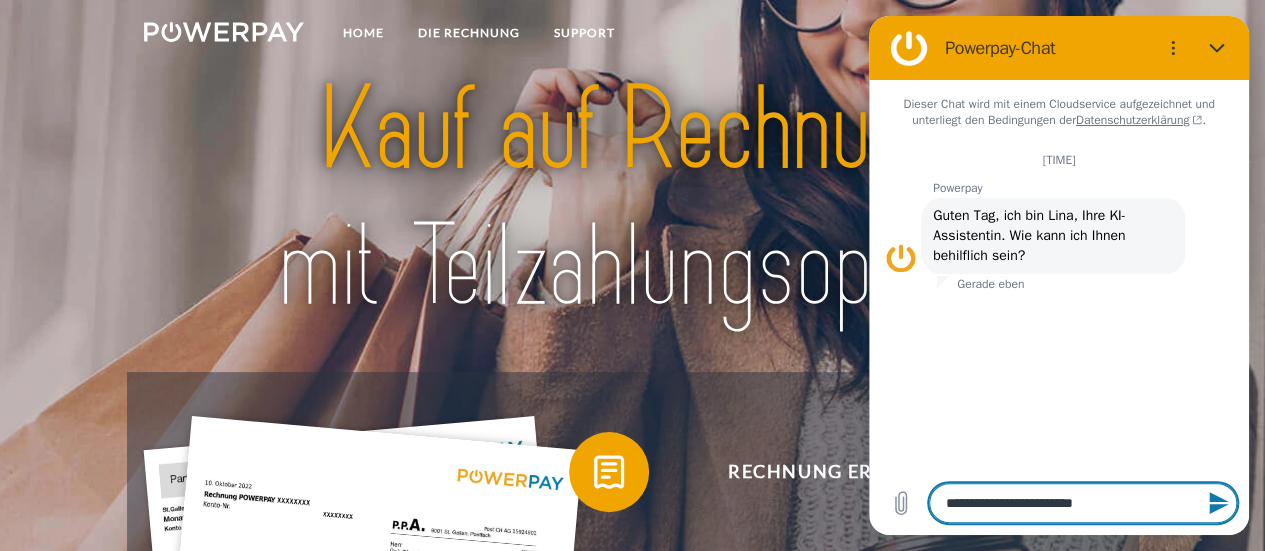 type on "**********" 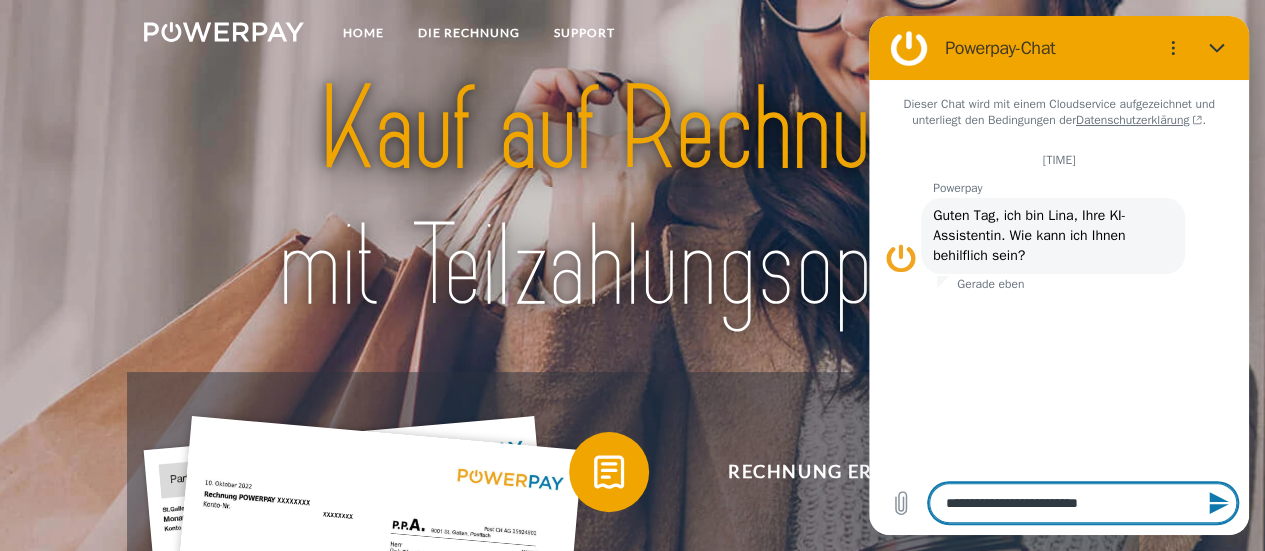 type on "*" 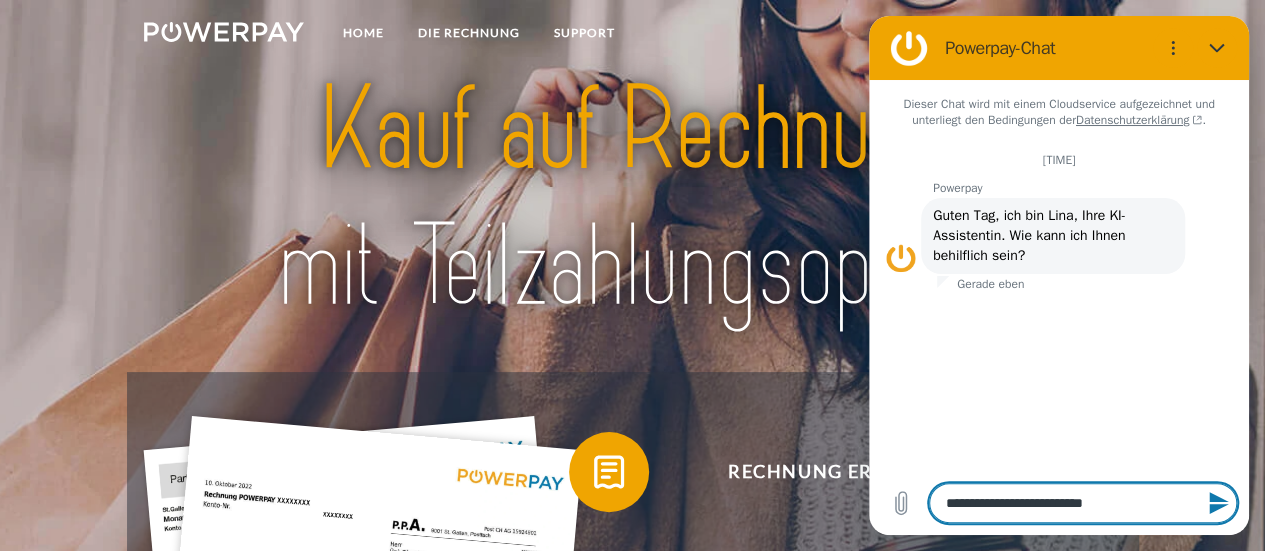 type on "**********" 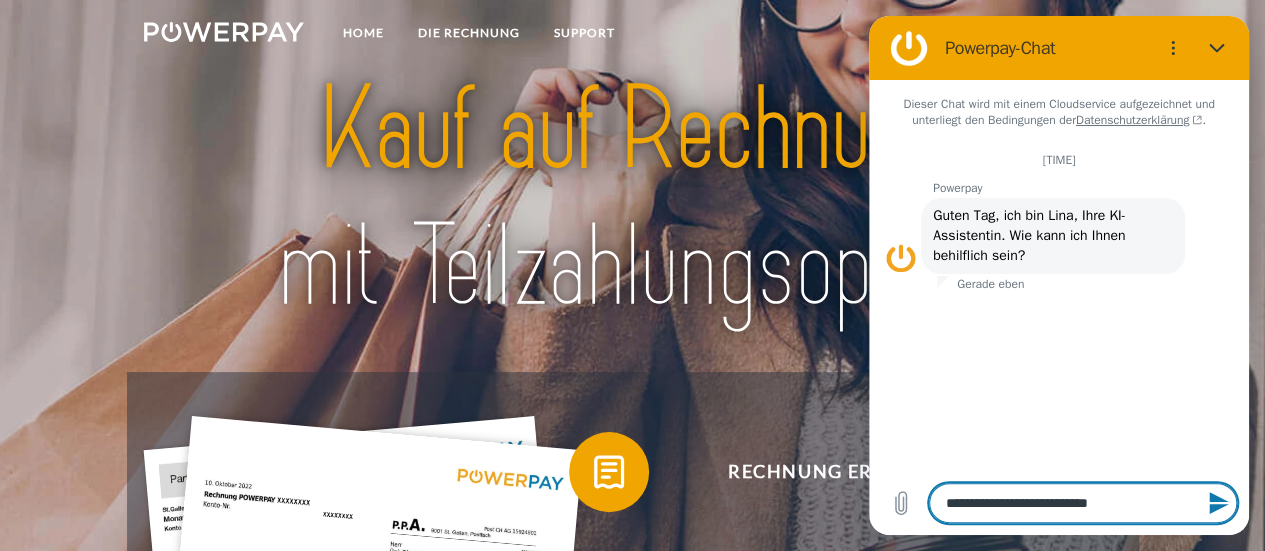 type on "**********" 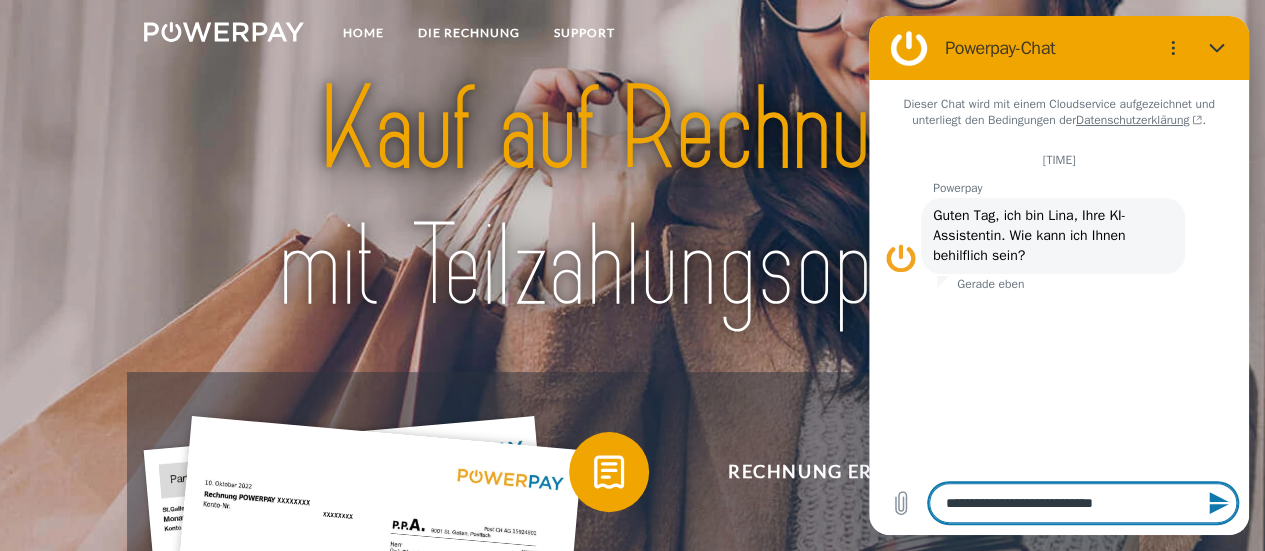 type on "**********" 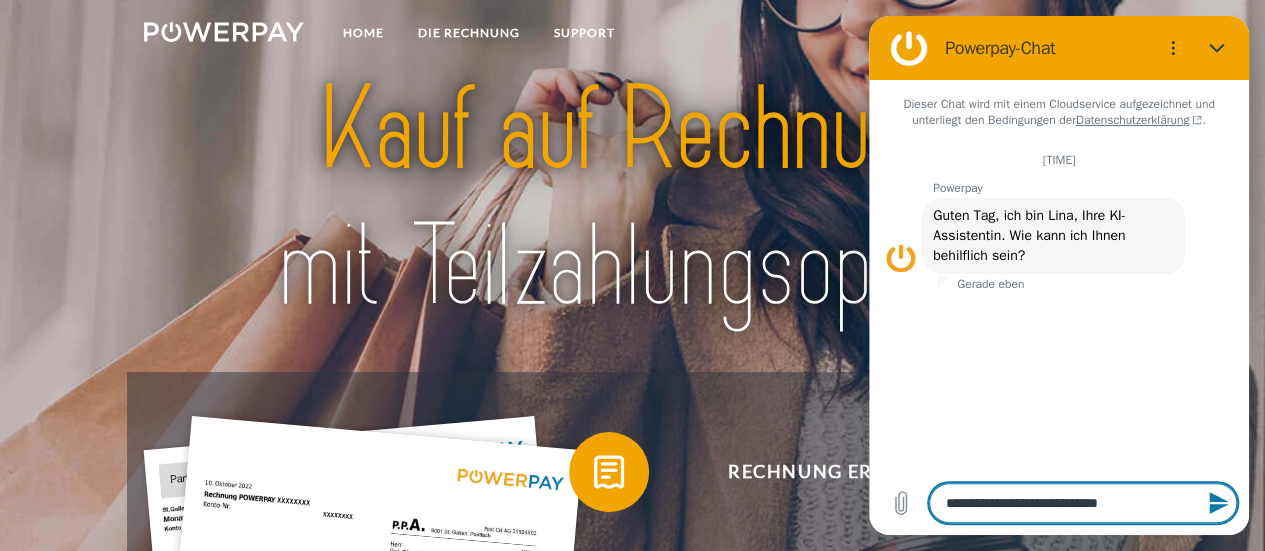 type on "**********" 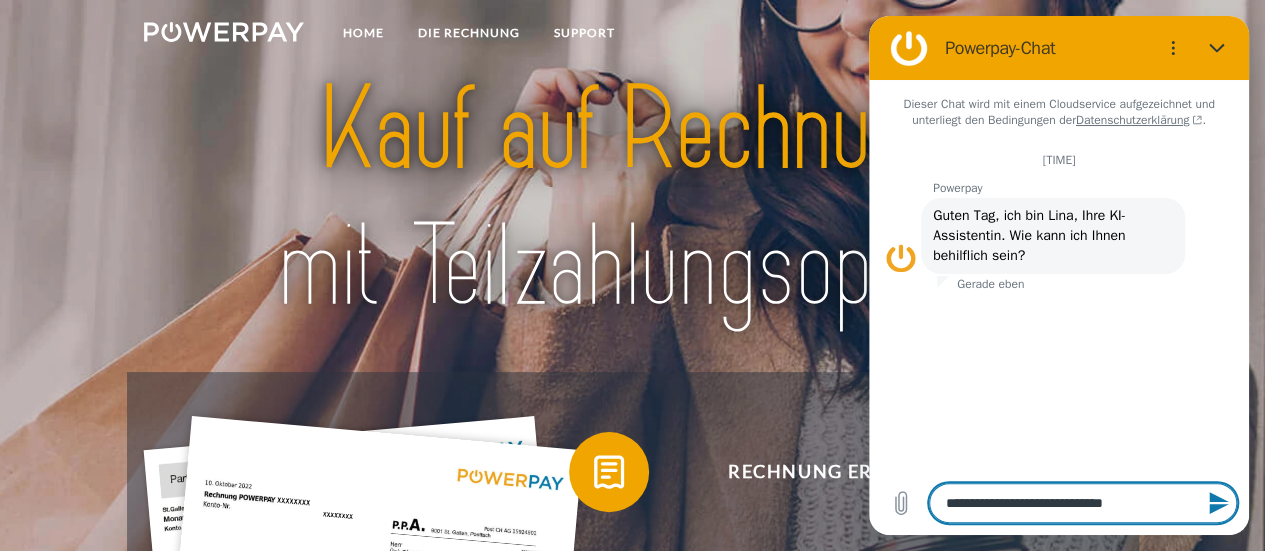 type on "**********" 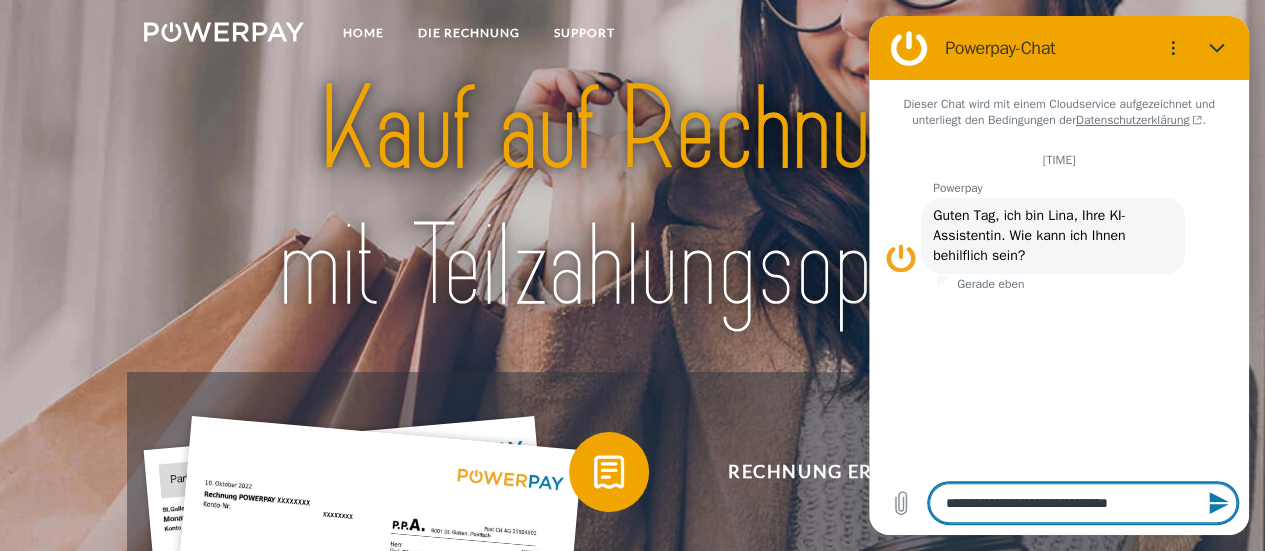 type on "**********" 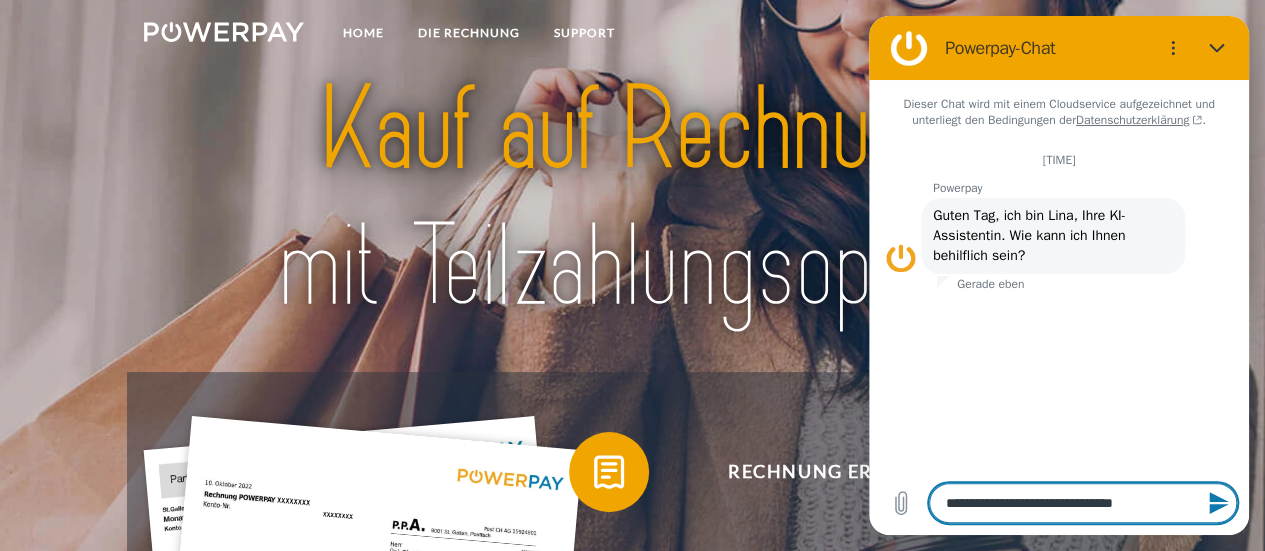 type on "**********" 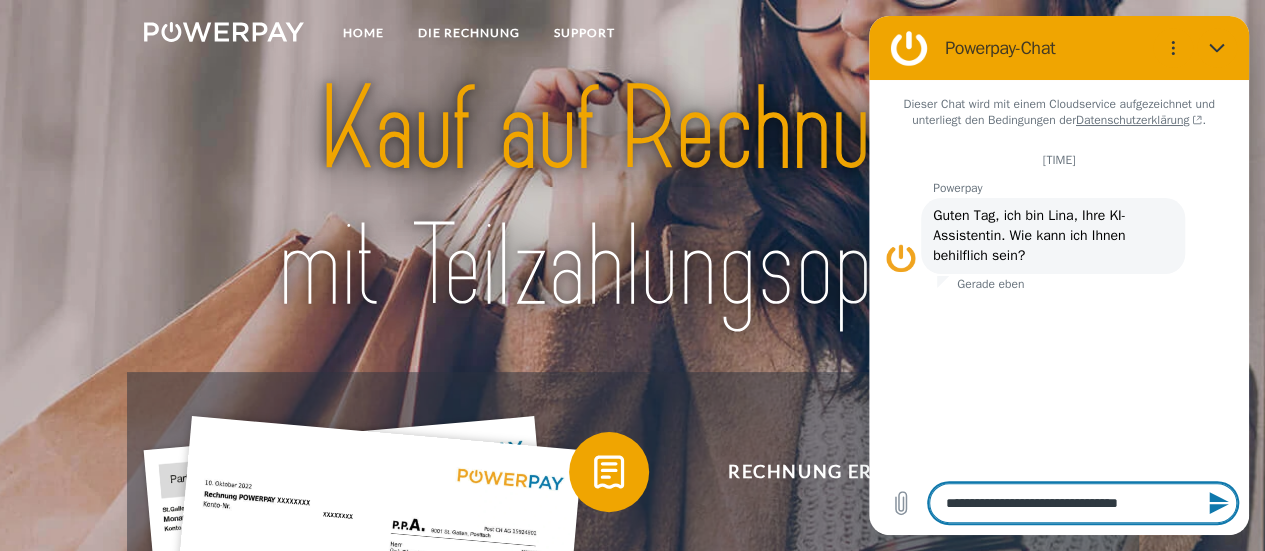 type on "**********" 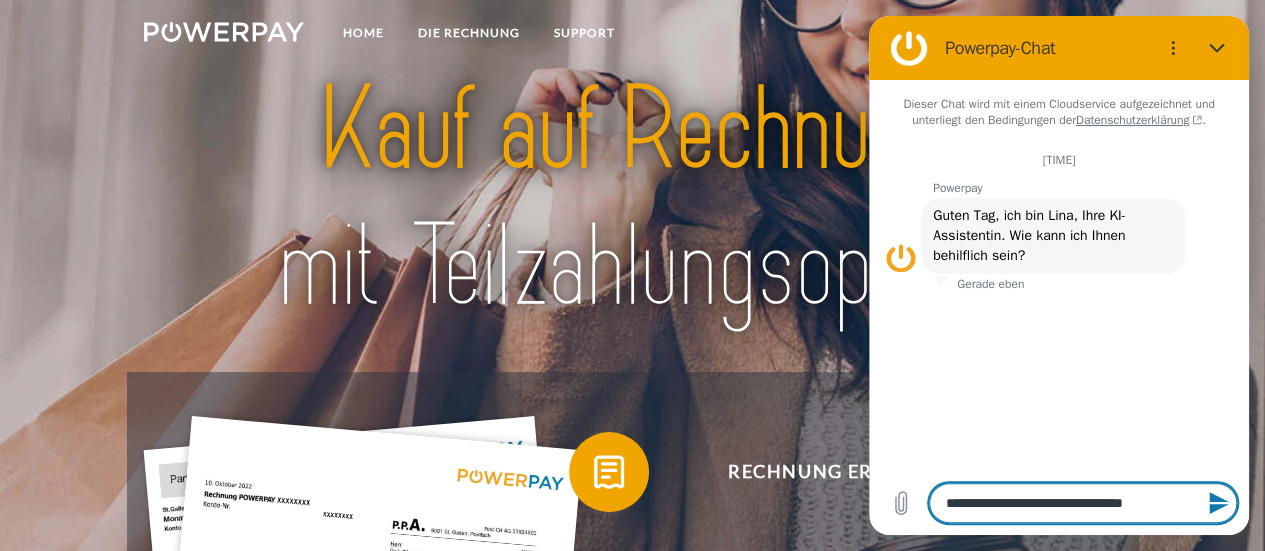 type on "**********" 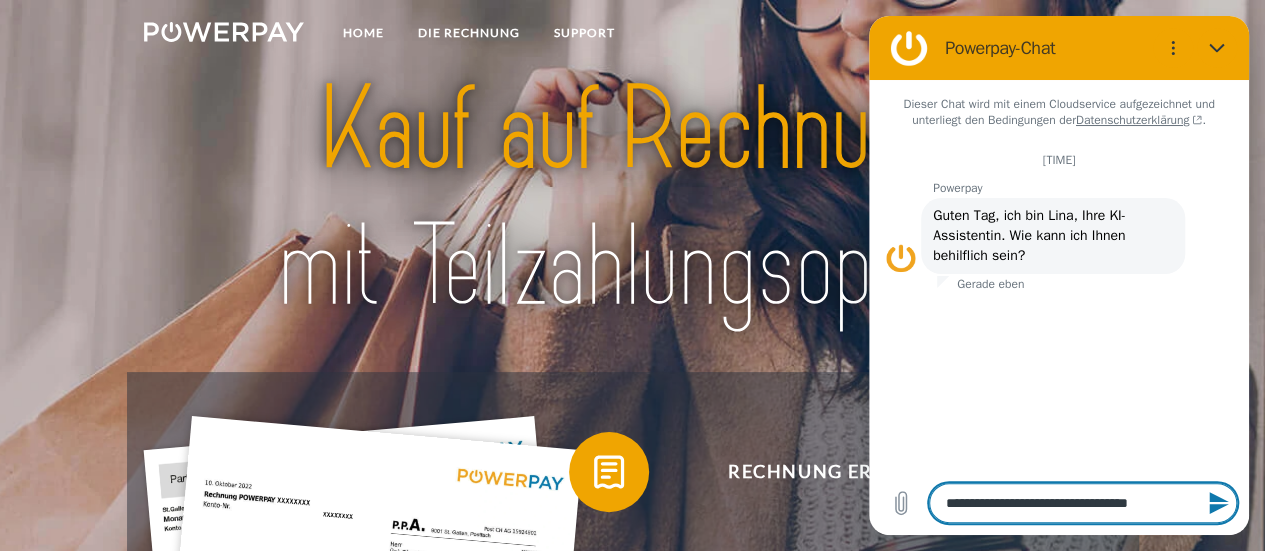 type on "**********" 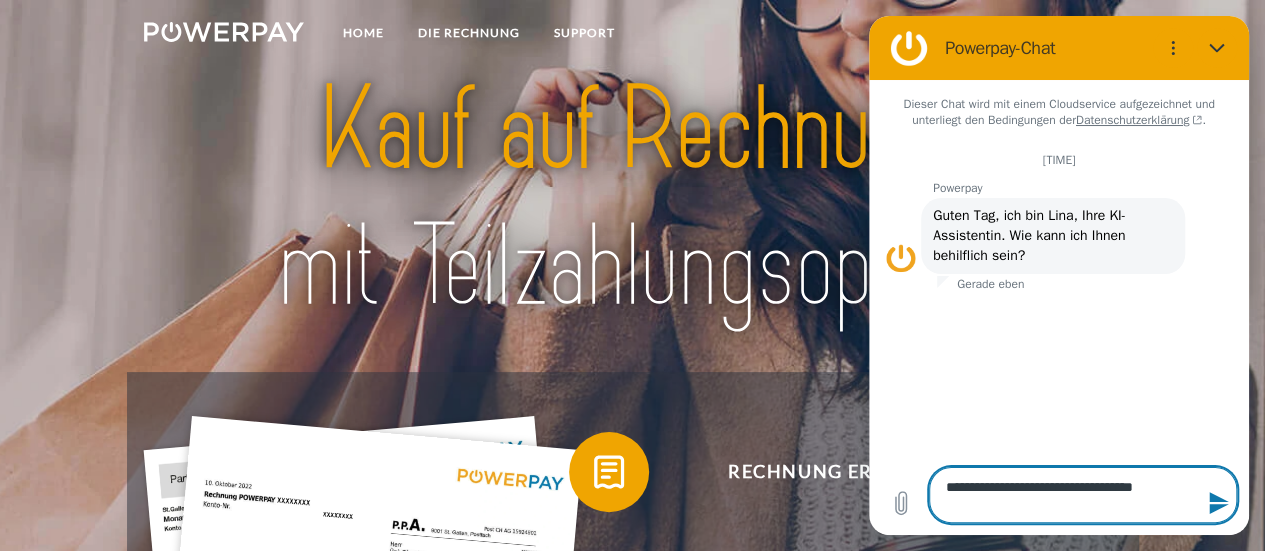type on "**********" 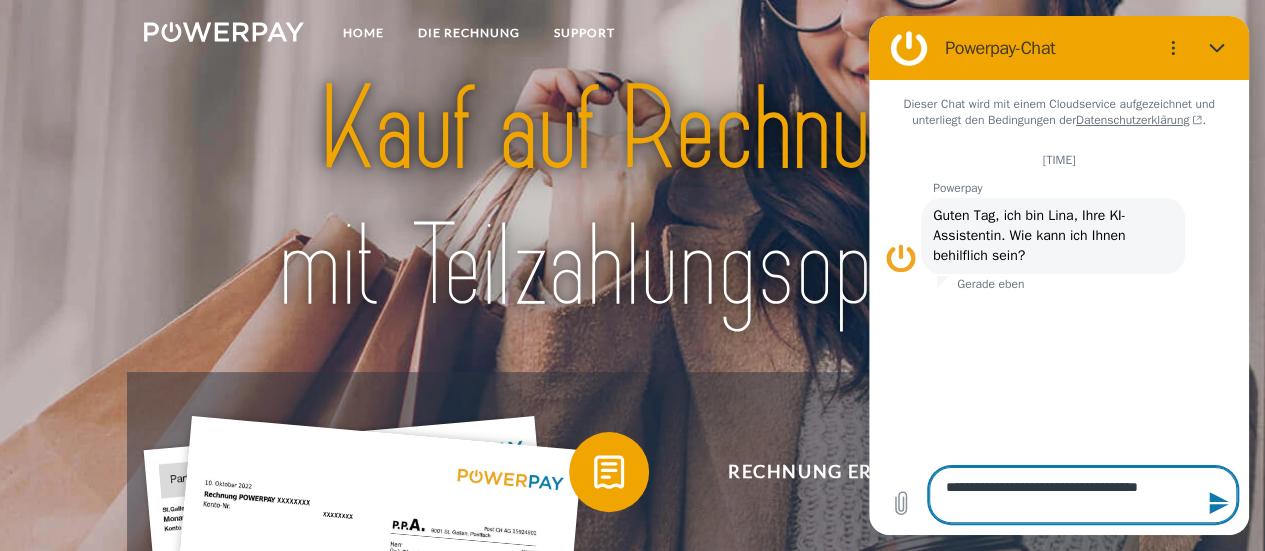 type on "**********" 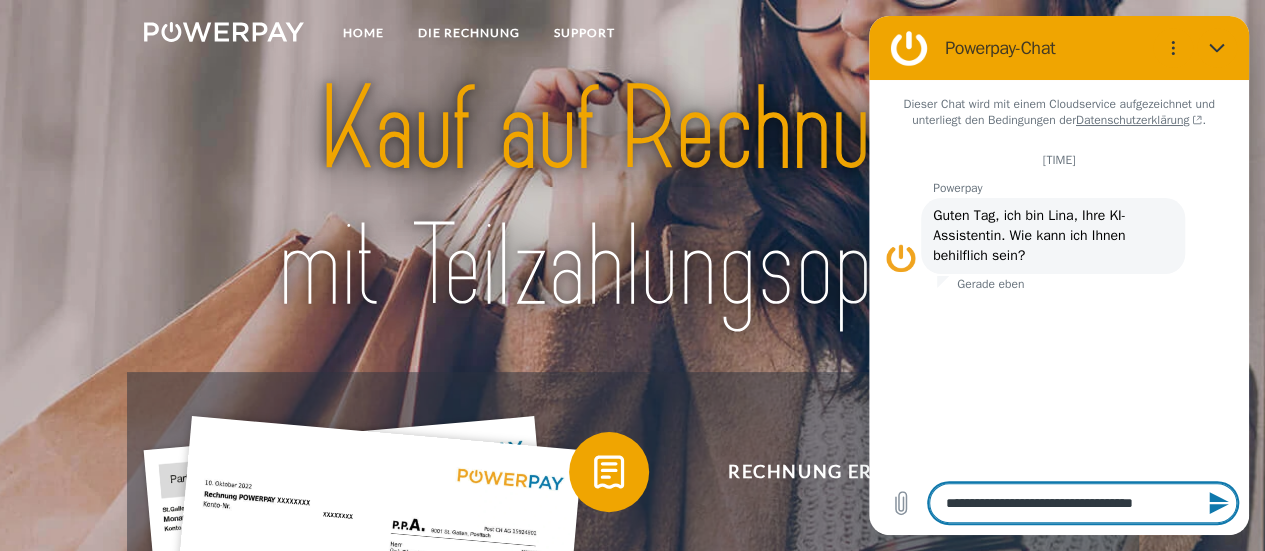 type on "**********" 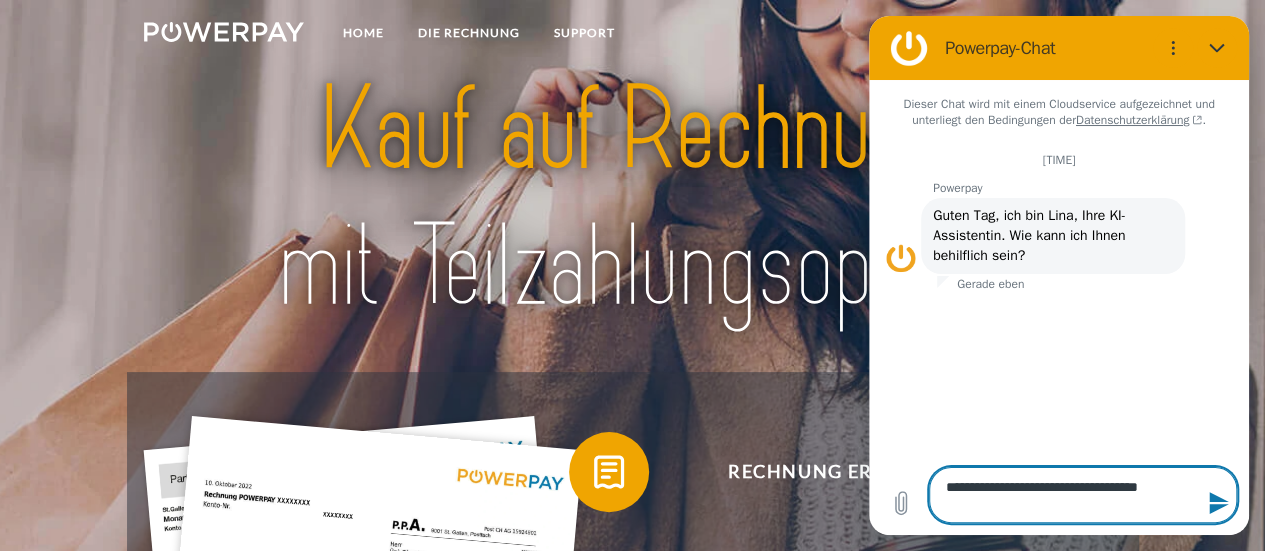 type 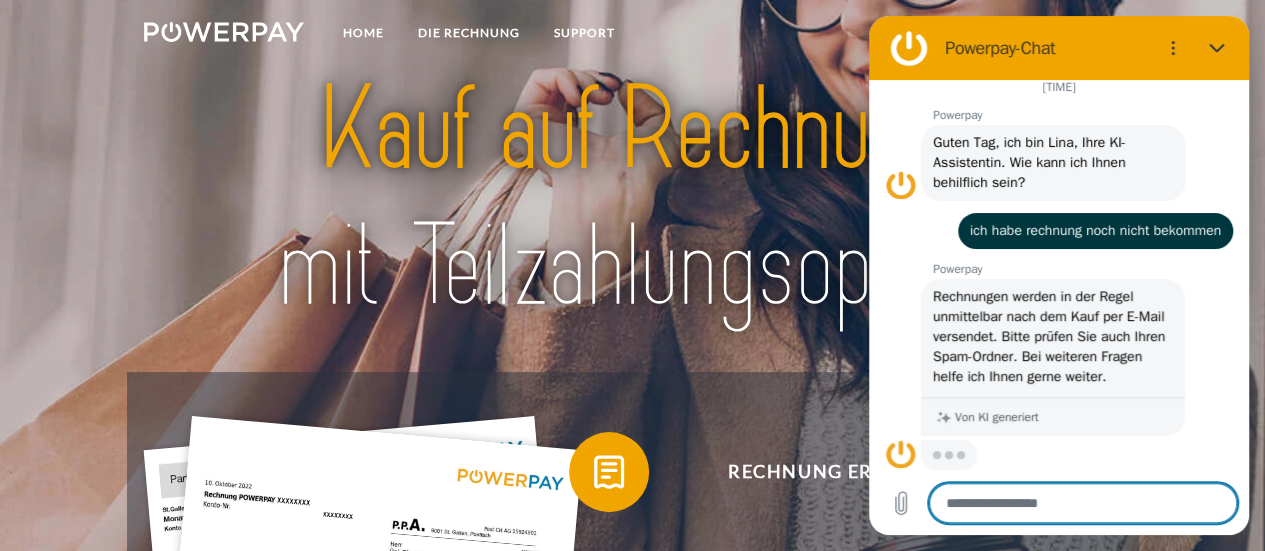 scroll, scrollTop: 110, scrollLeft: 0, axis: vertical 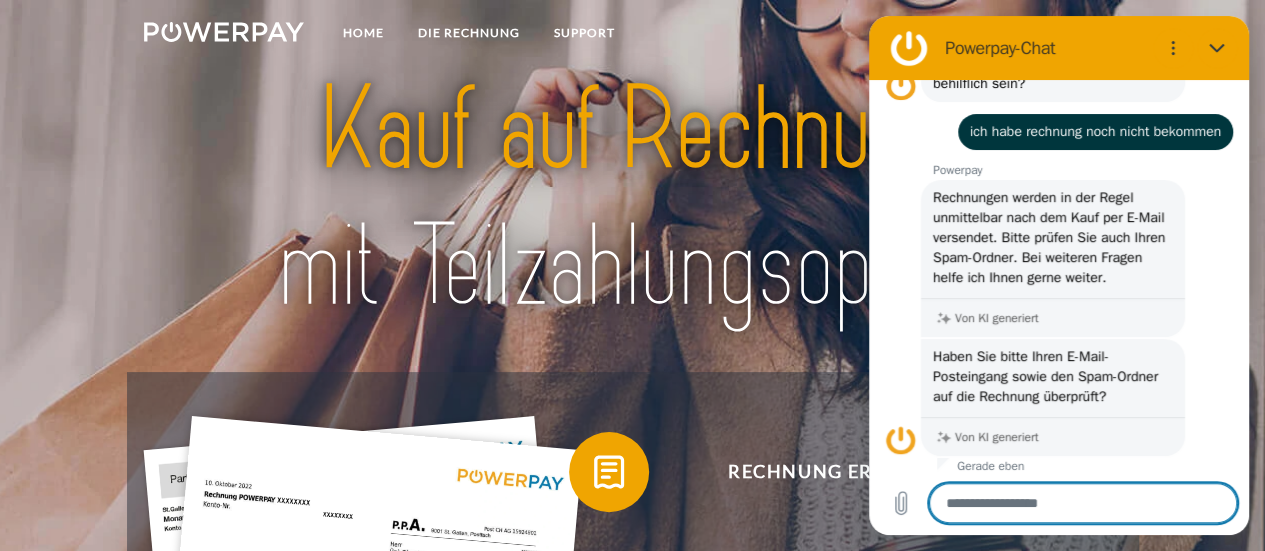 type on "*" 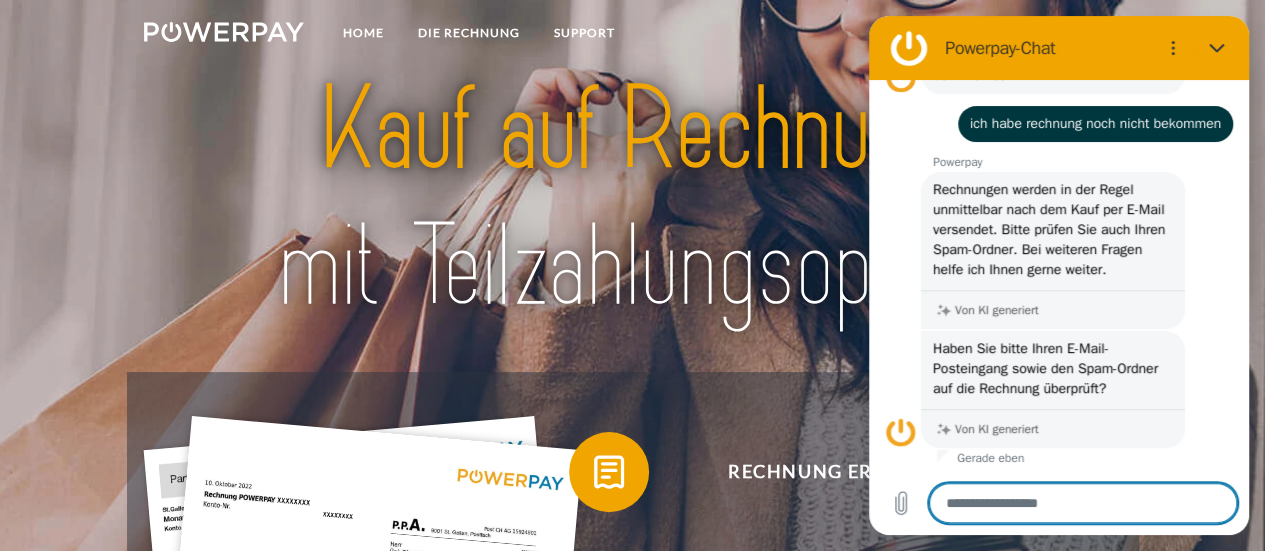 scroll, scrollTop: 219, scrollLeft: 0, axis: vertical 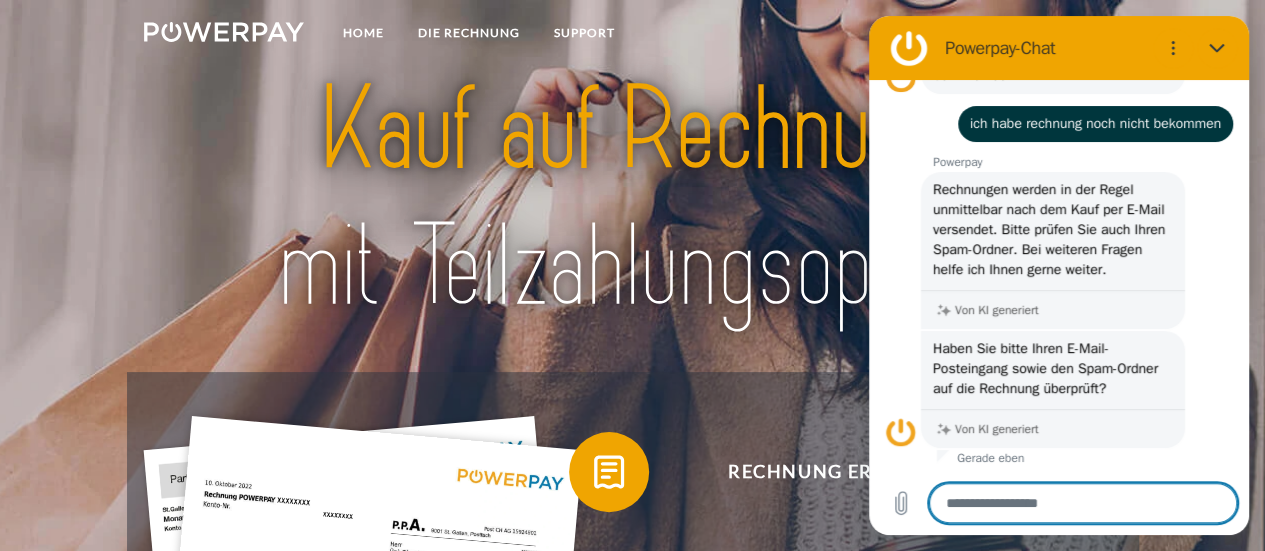 type on "*" 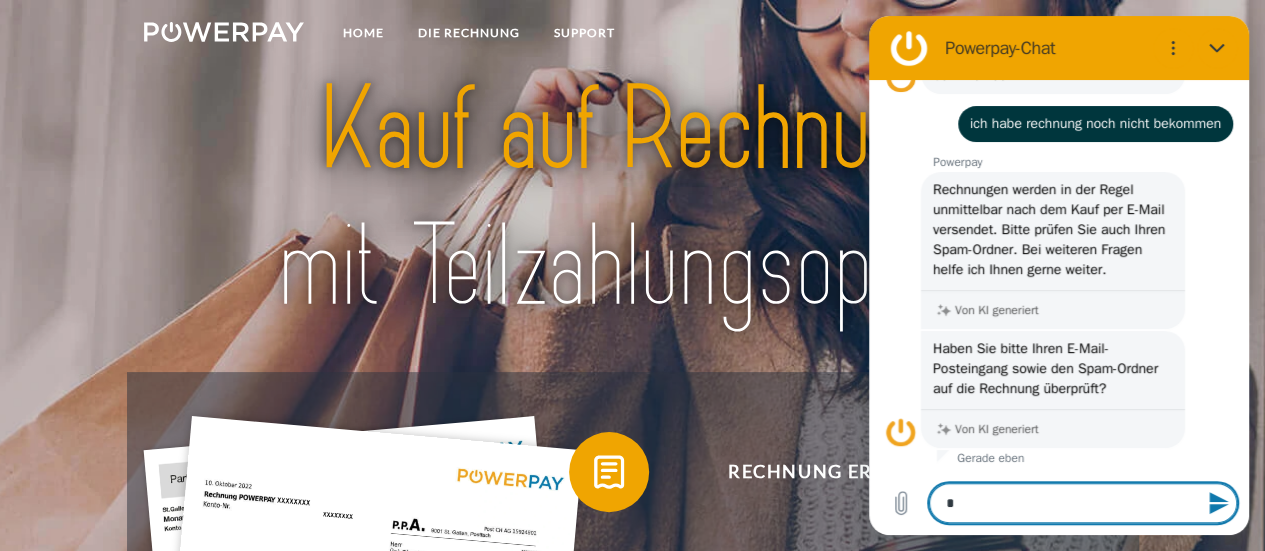 type on "**" 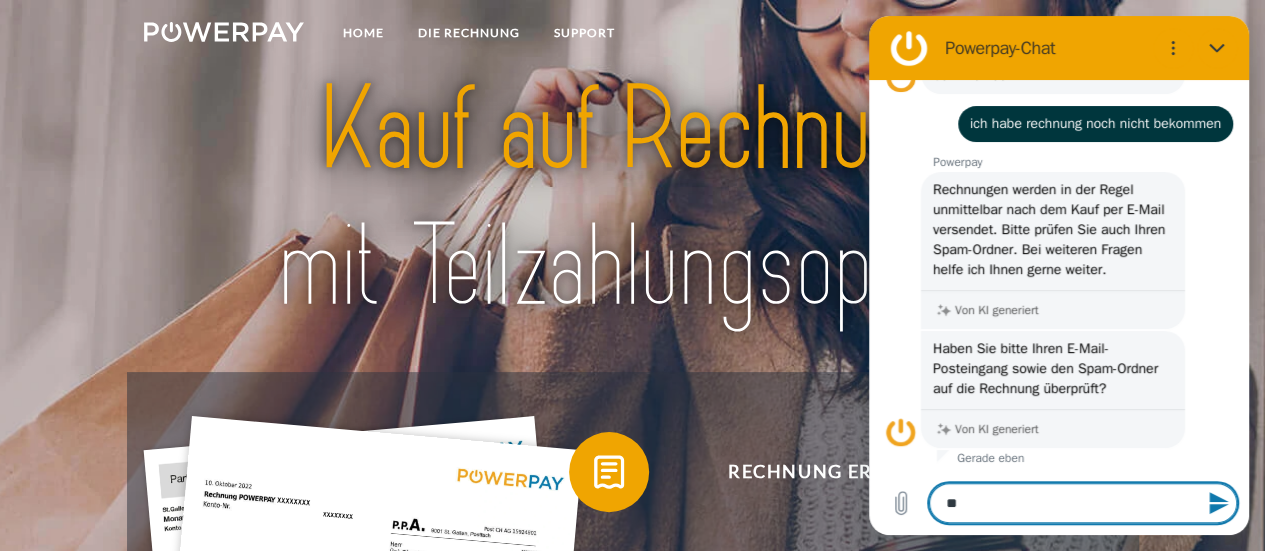type on "*" 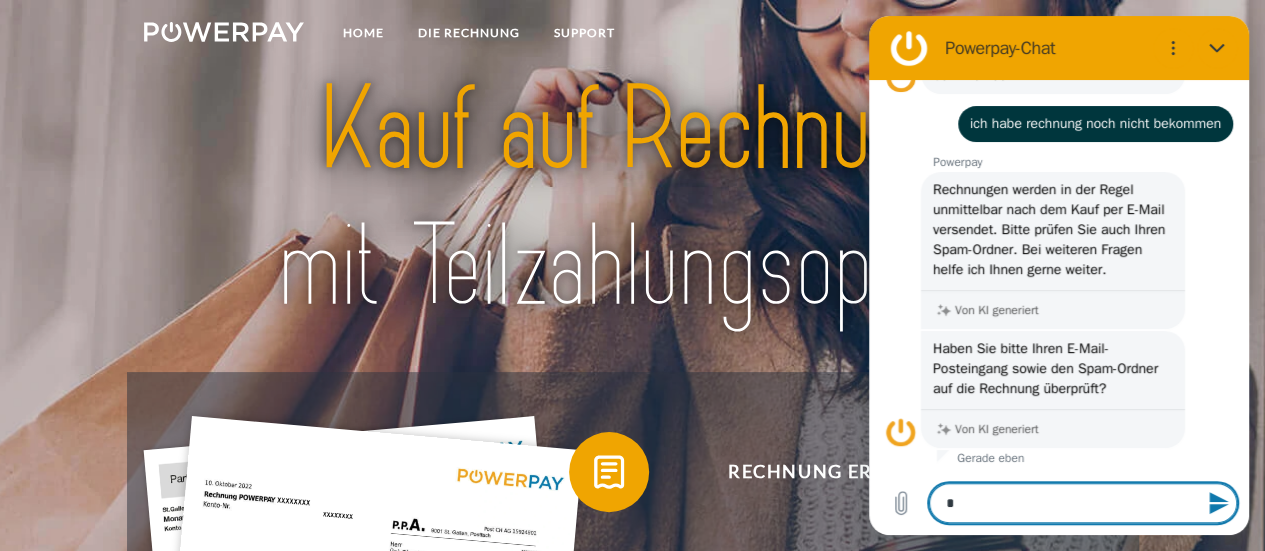 type 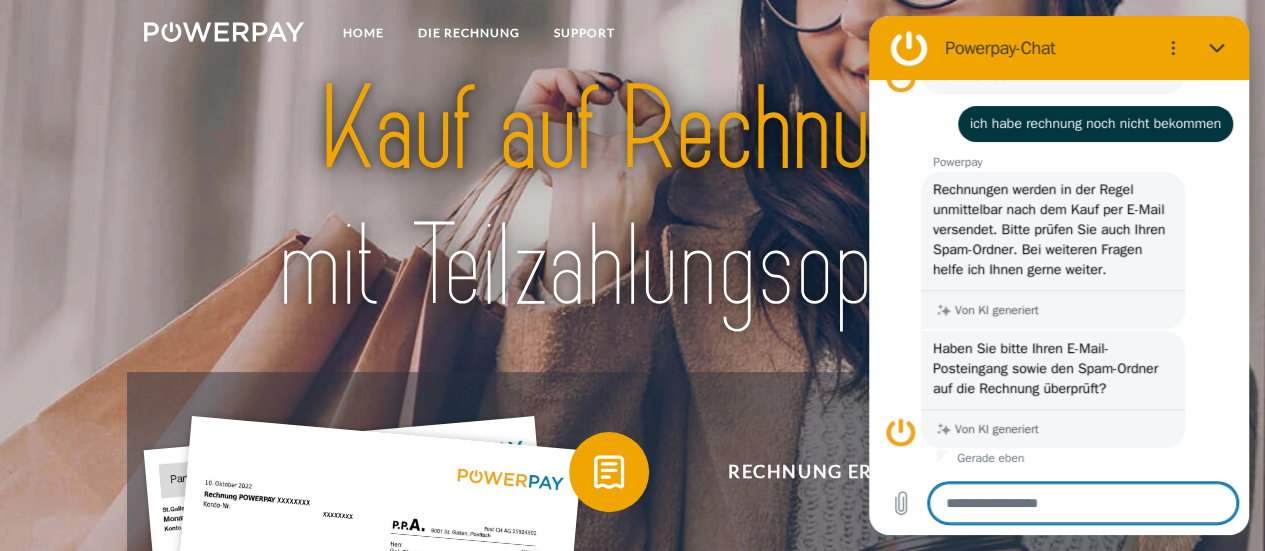 type on "*" 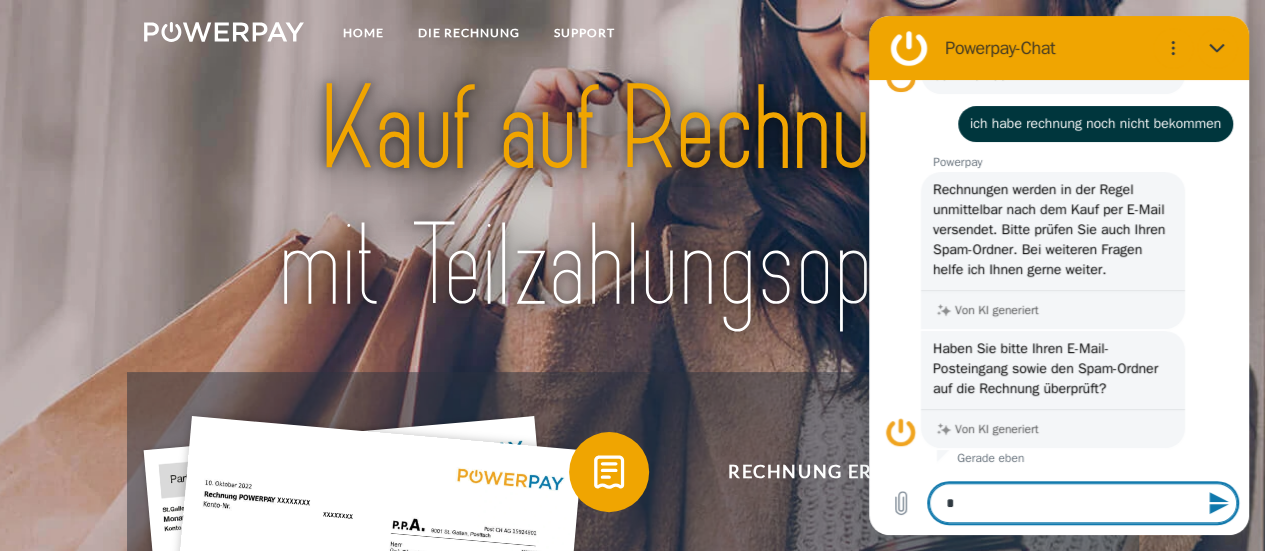 type on "**" 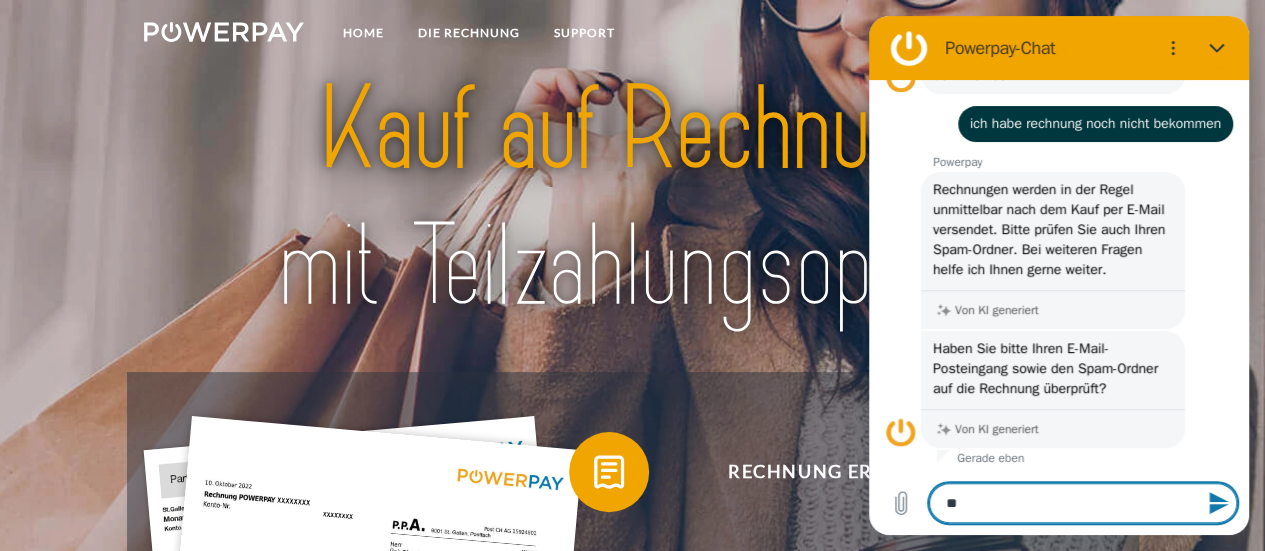 type on "*" 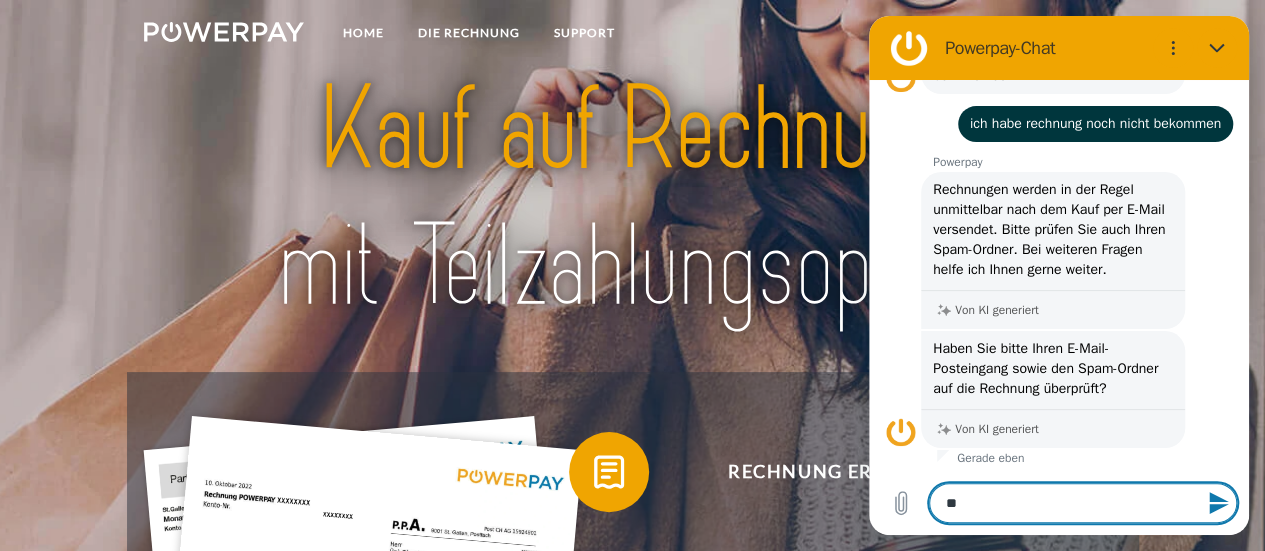 type 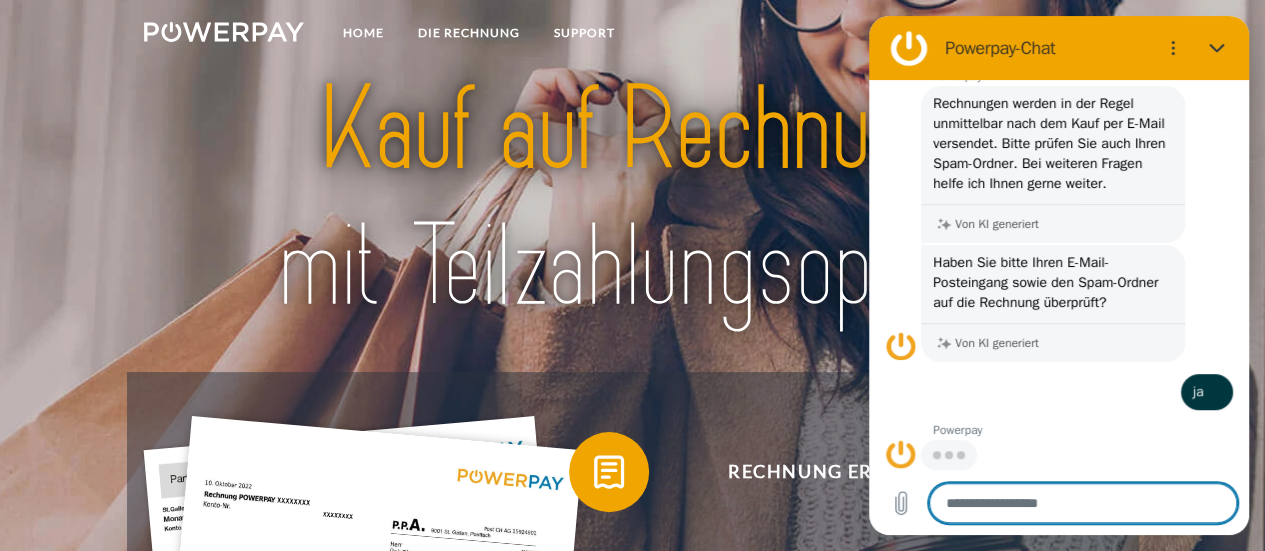 scroll, scrollTop: 305, scrollLeft: 0, axis: vertical 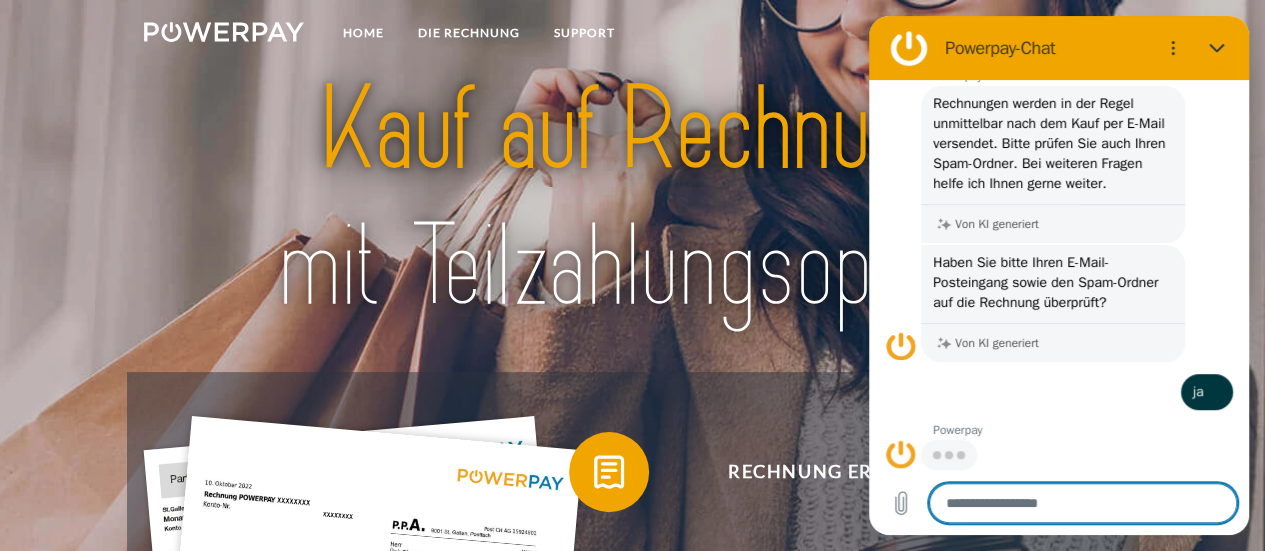type on "*" 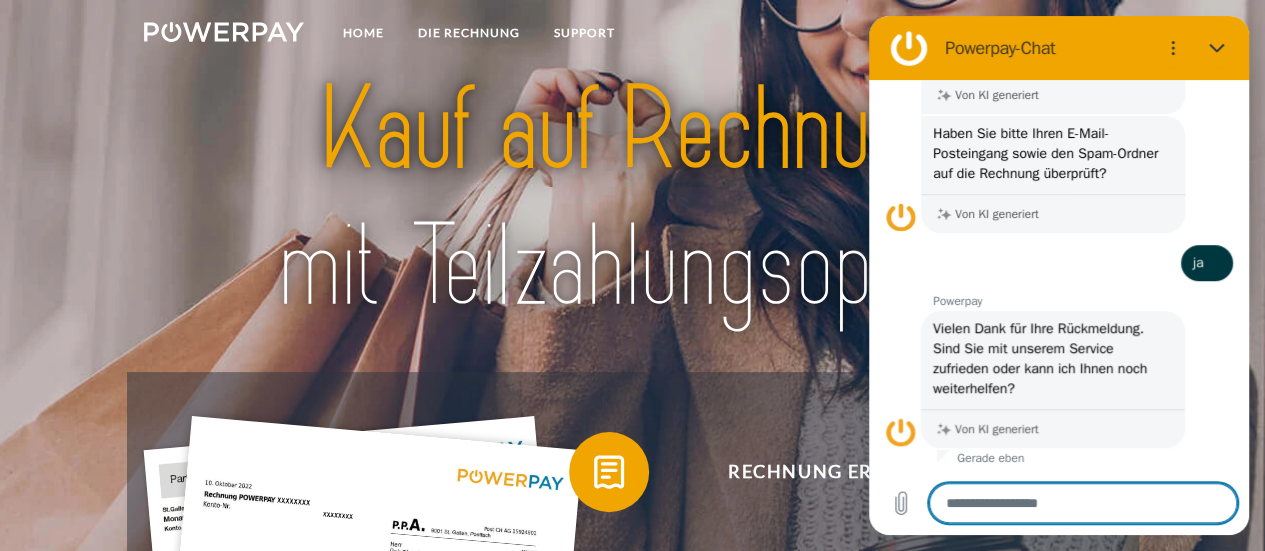 scroll, scrollTop: 434, scrollLeft: 0, axis: vertical 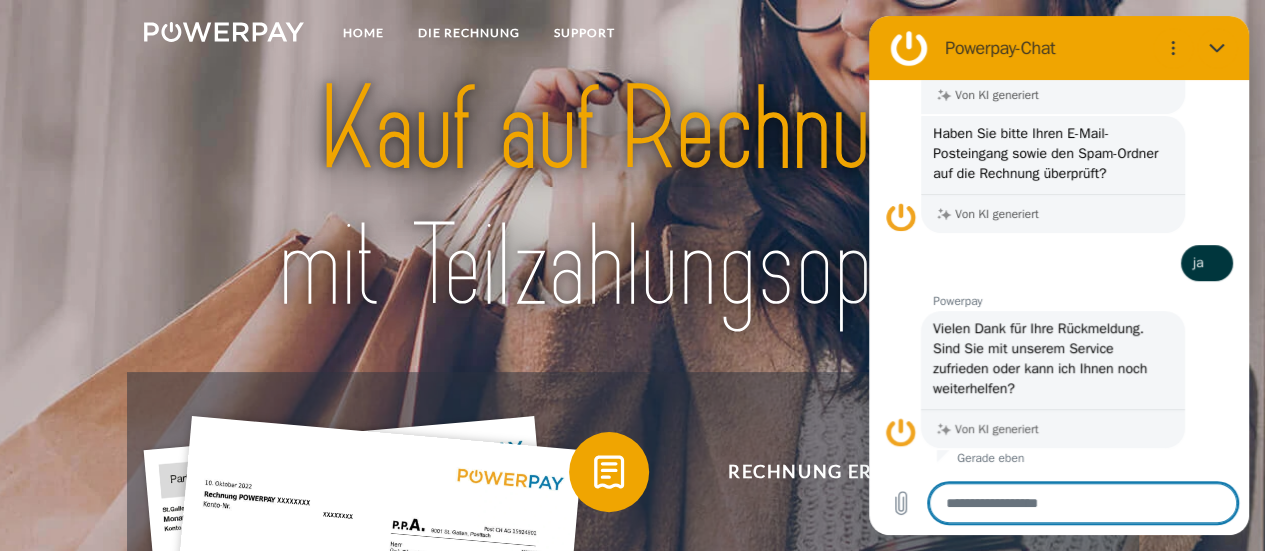 type on "*" 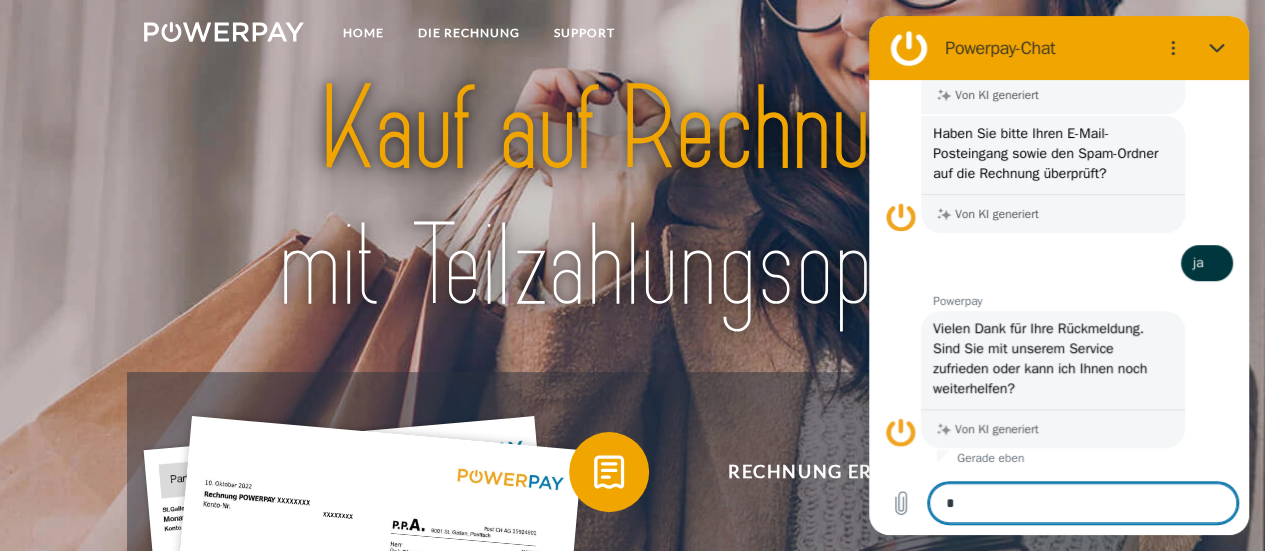 type on "**" 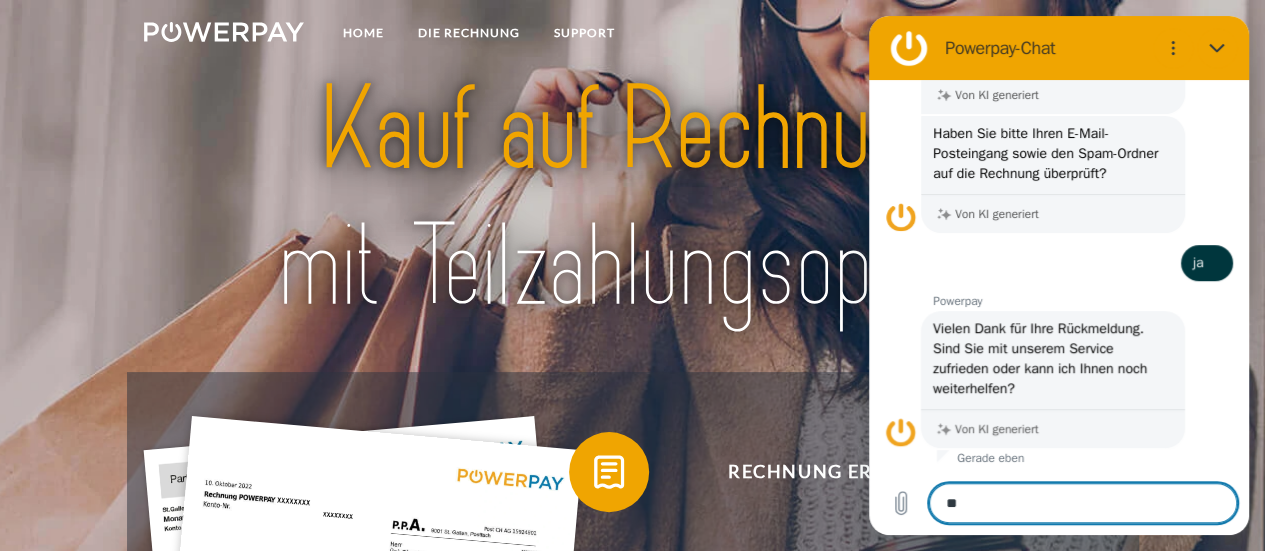 type on "*" 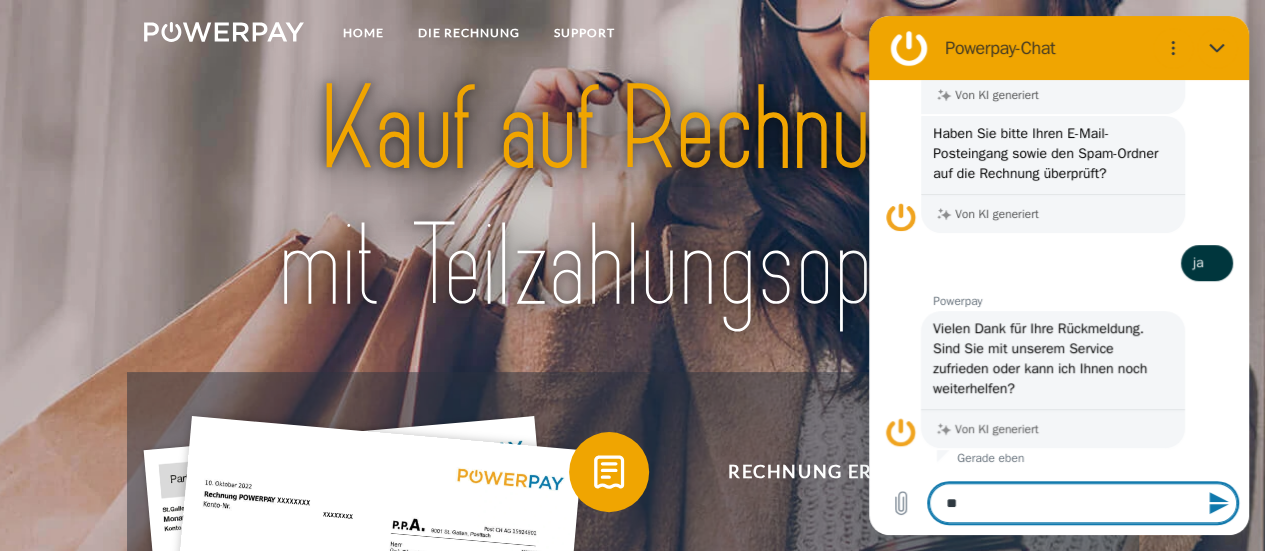 type 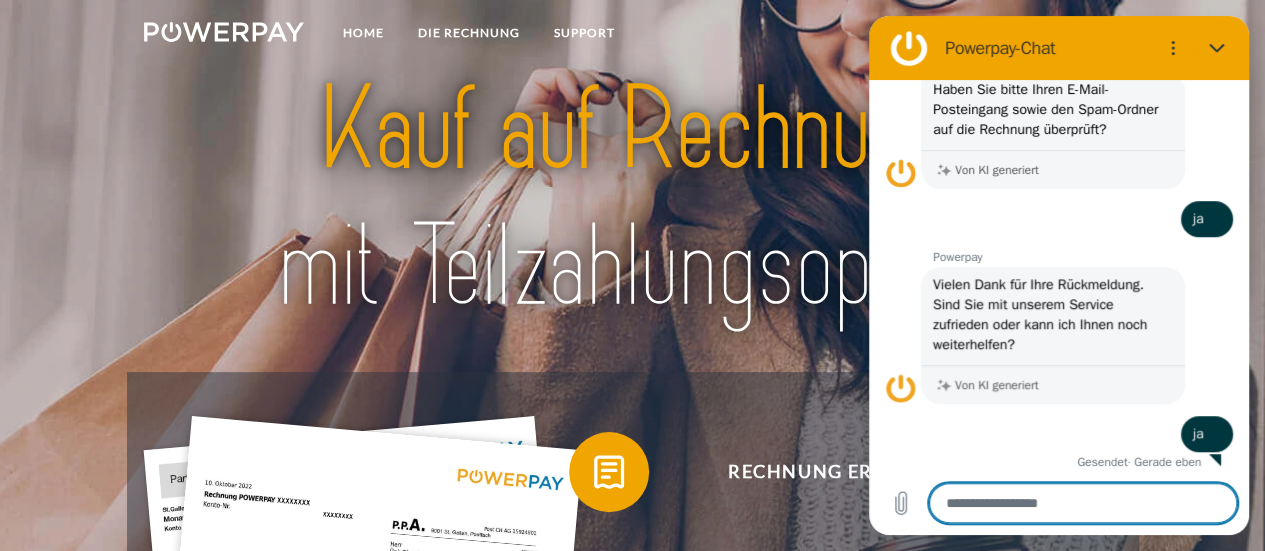 type on "*" 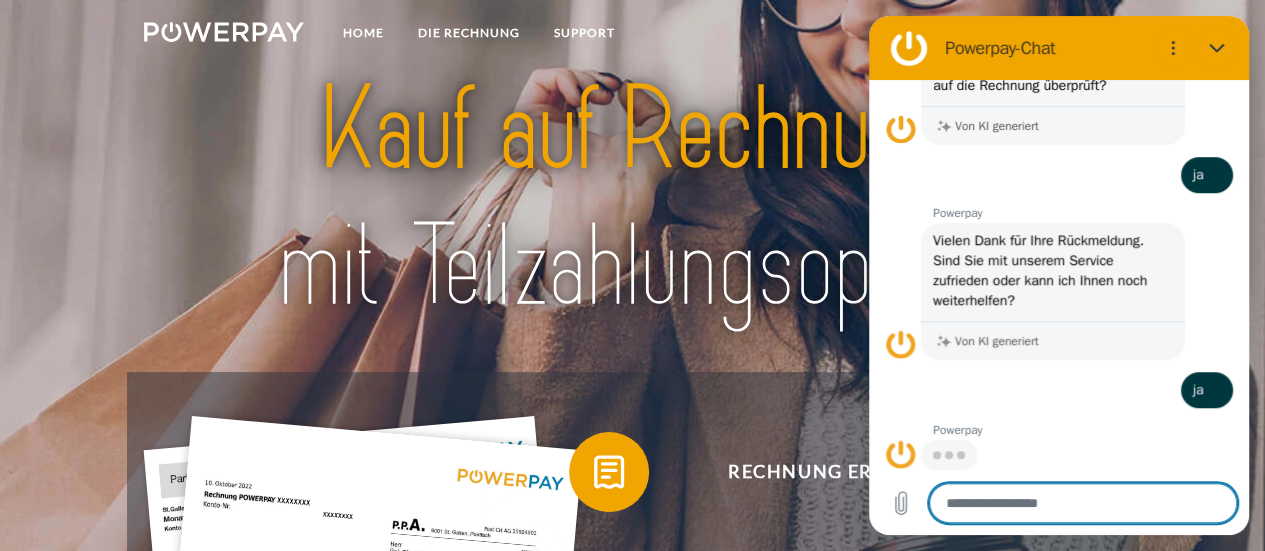 scroll, scrollTop: 520, scrollLeft: 0, axis: vertical 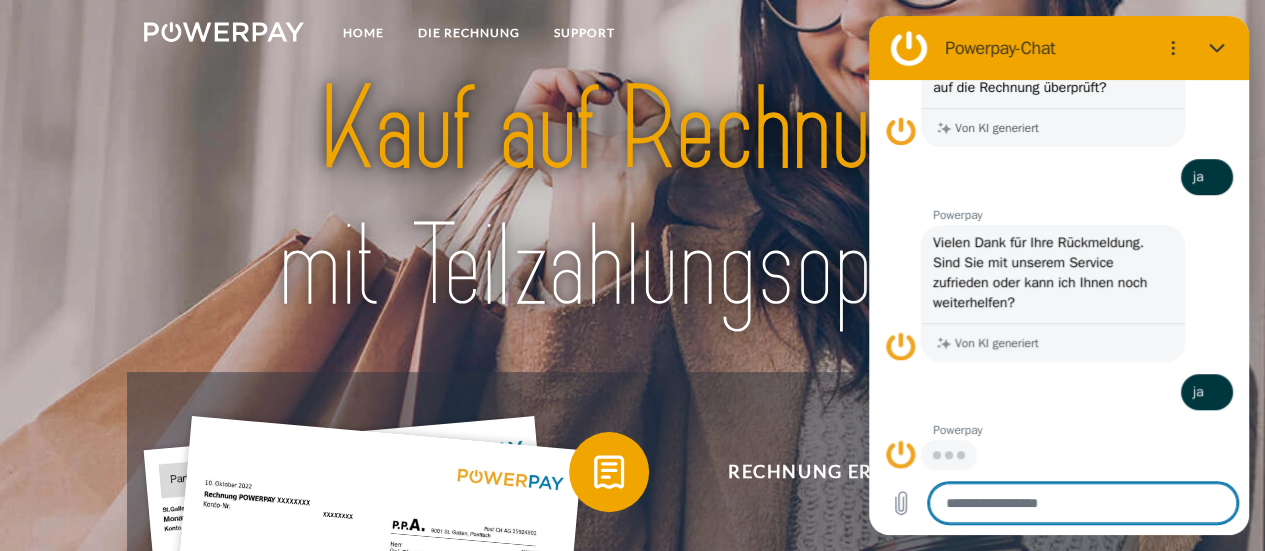 type on "*" 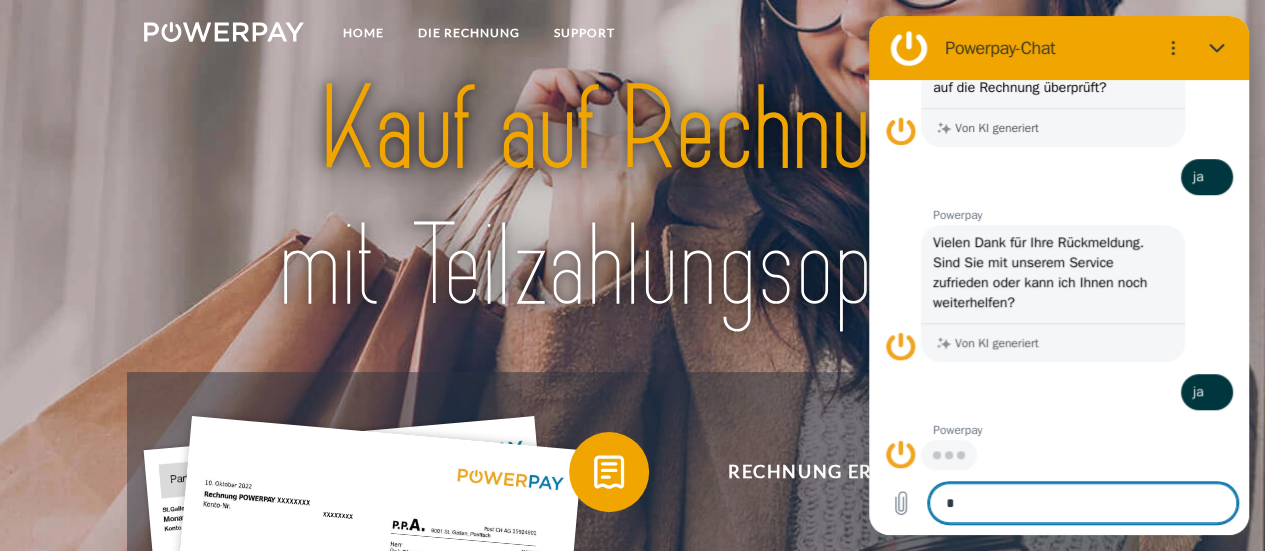 type on "**" 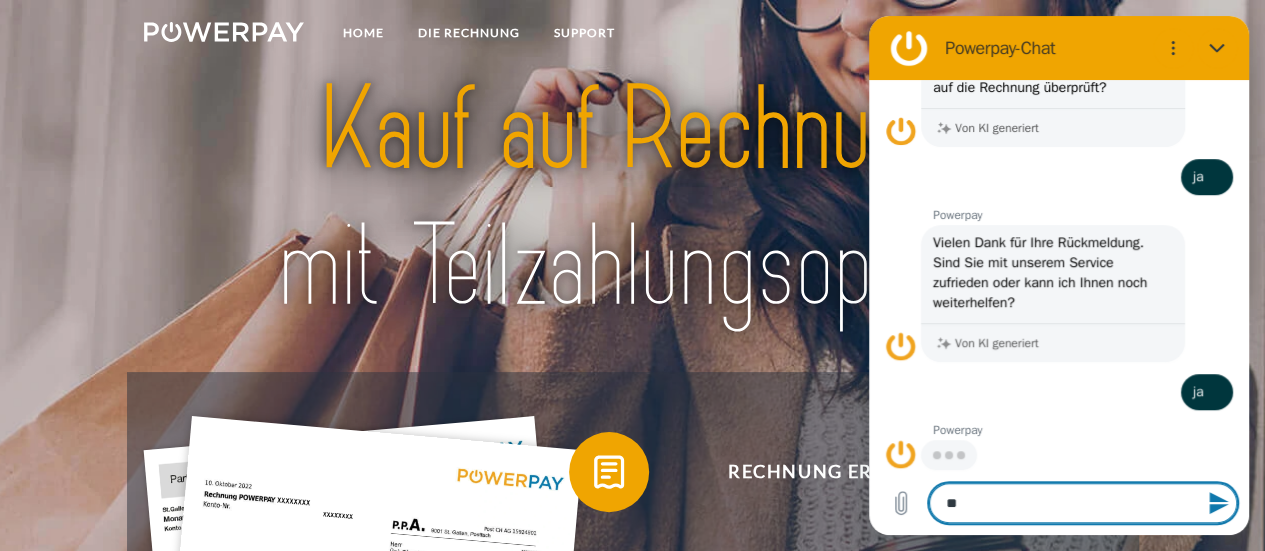 type on "***" 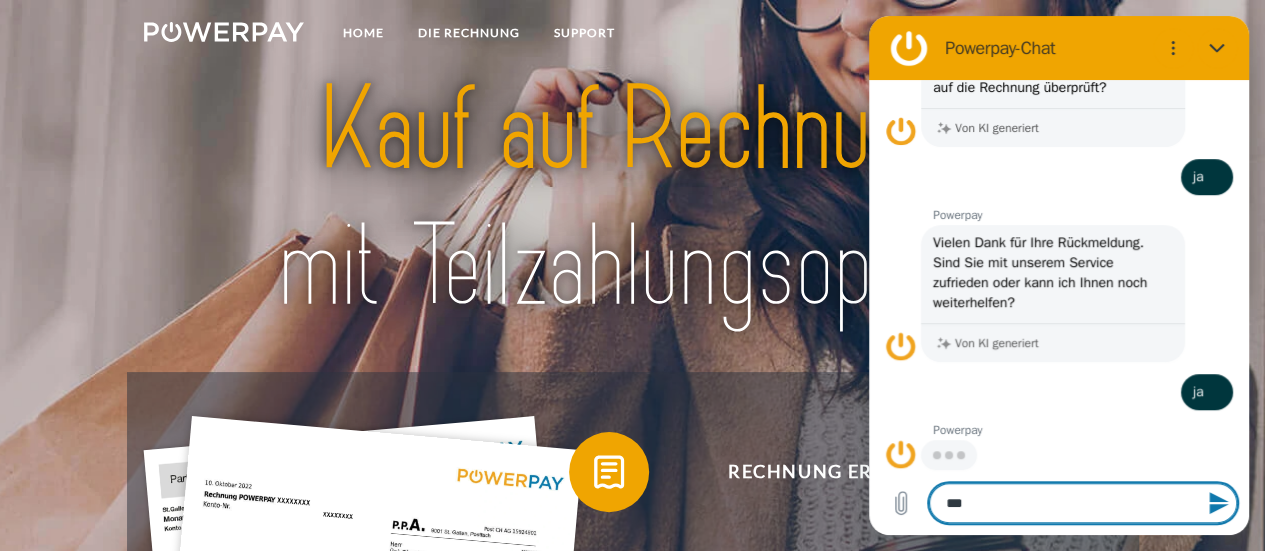 type on "***" 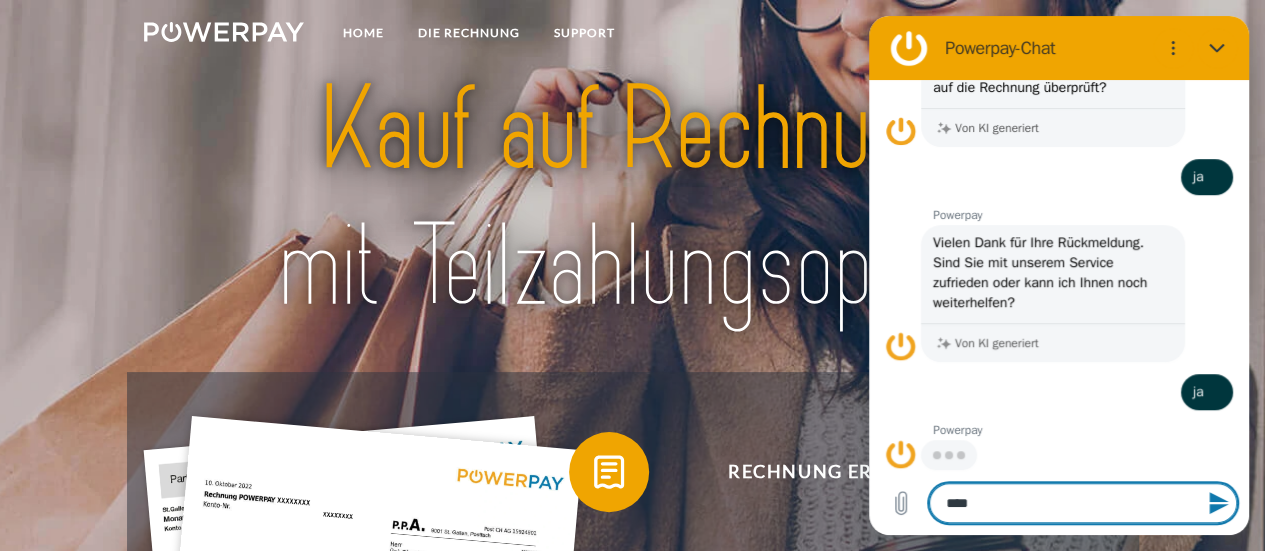 type on "*****" 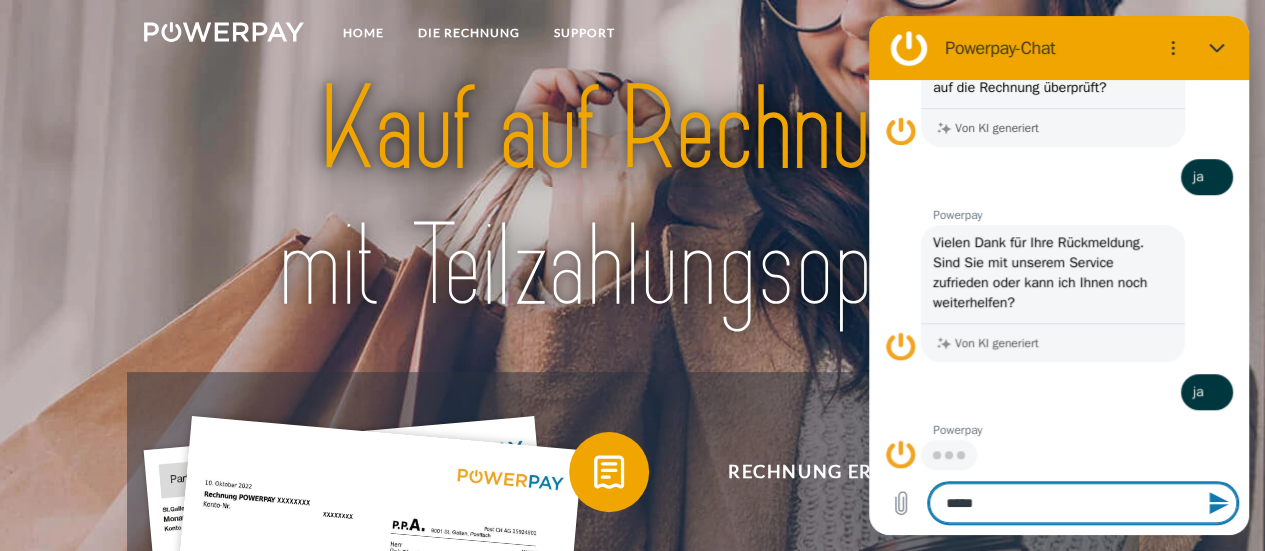 type on "******" 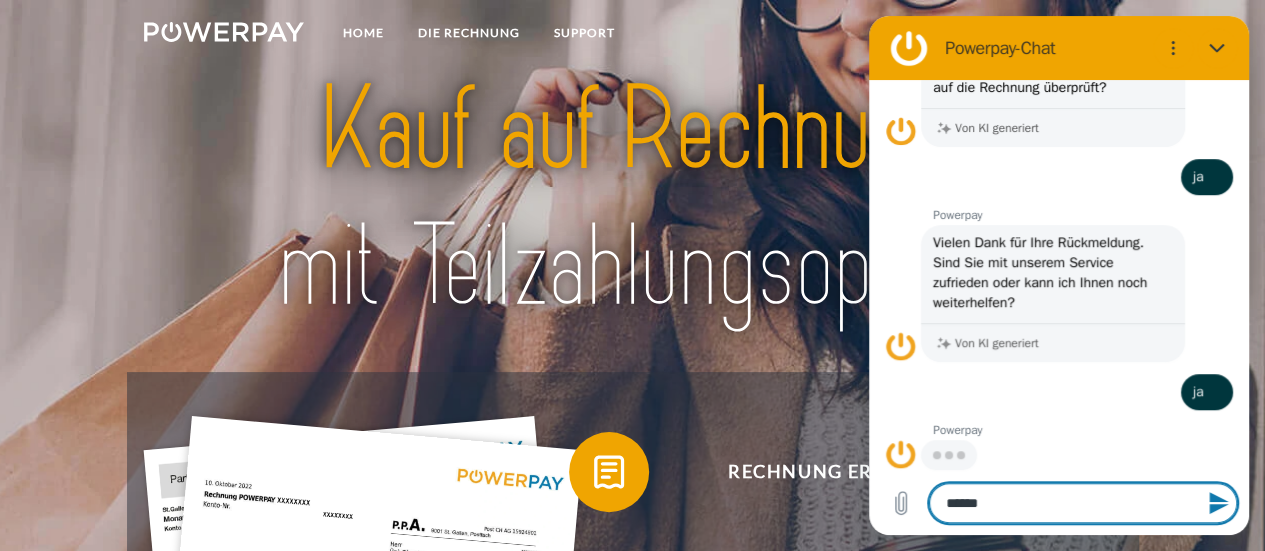 type on "*******" 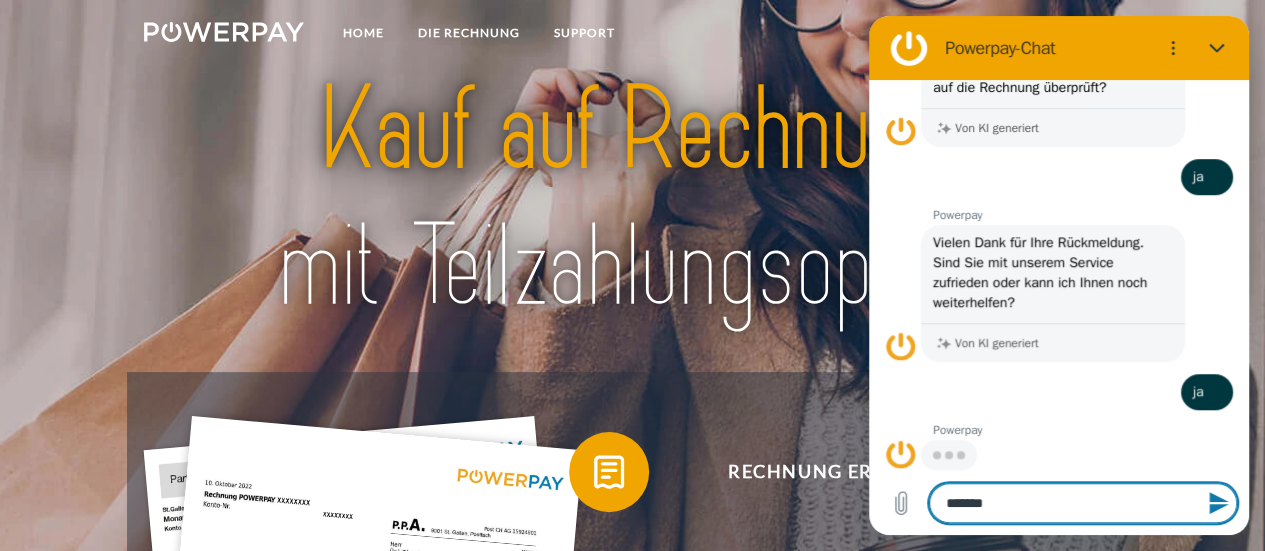 type on "*" 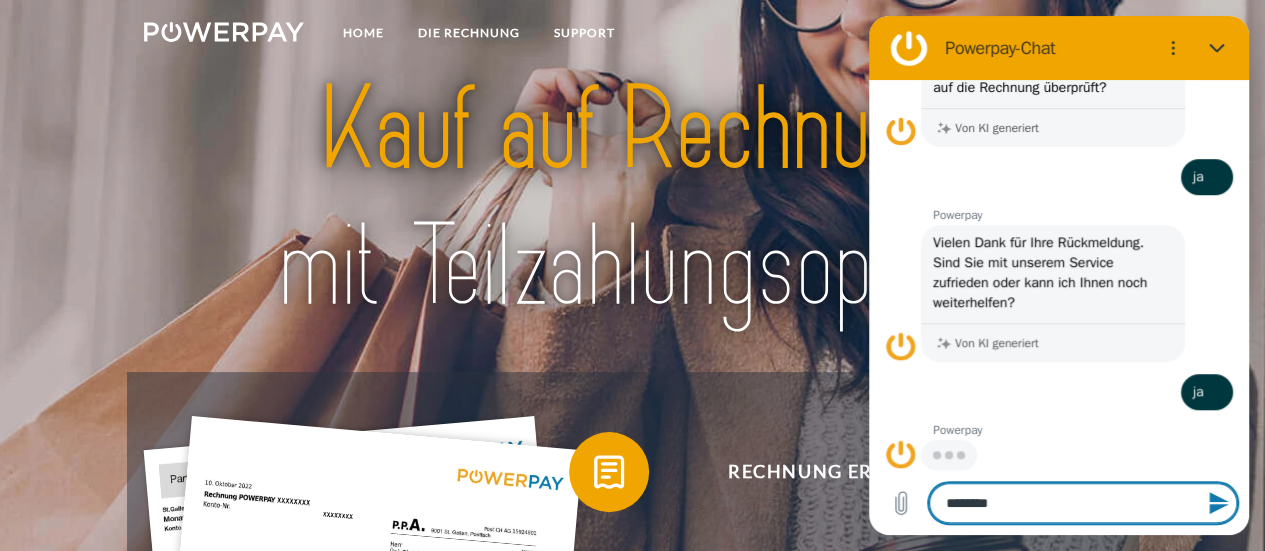 type on "********" 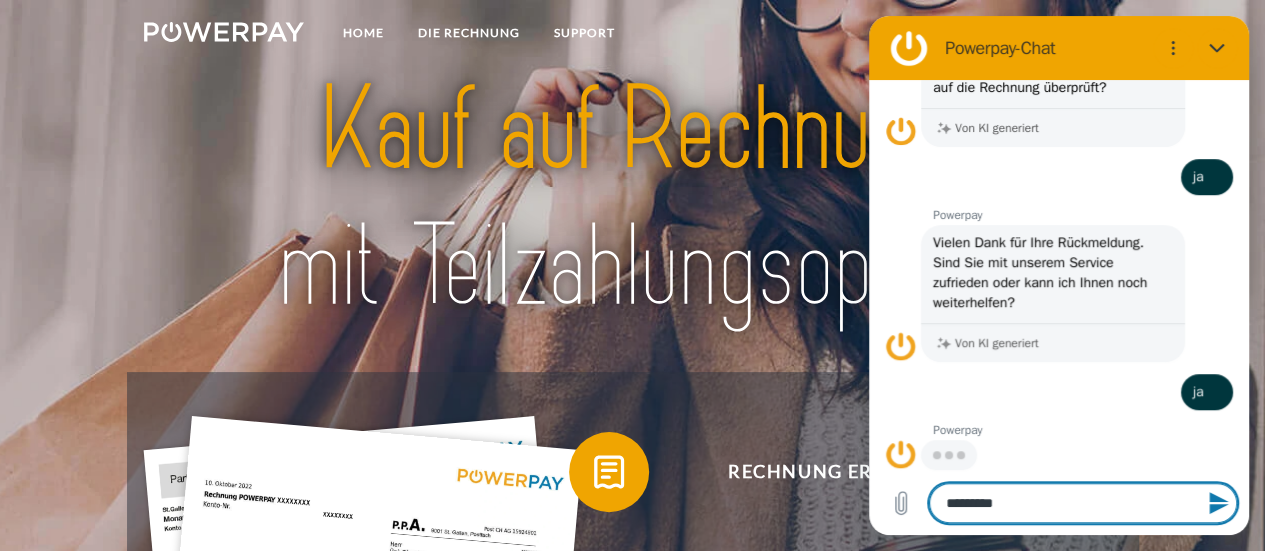 type on "**********" 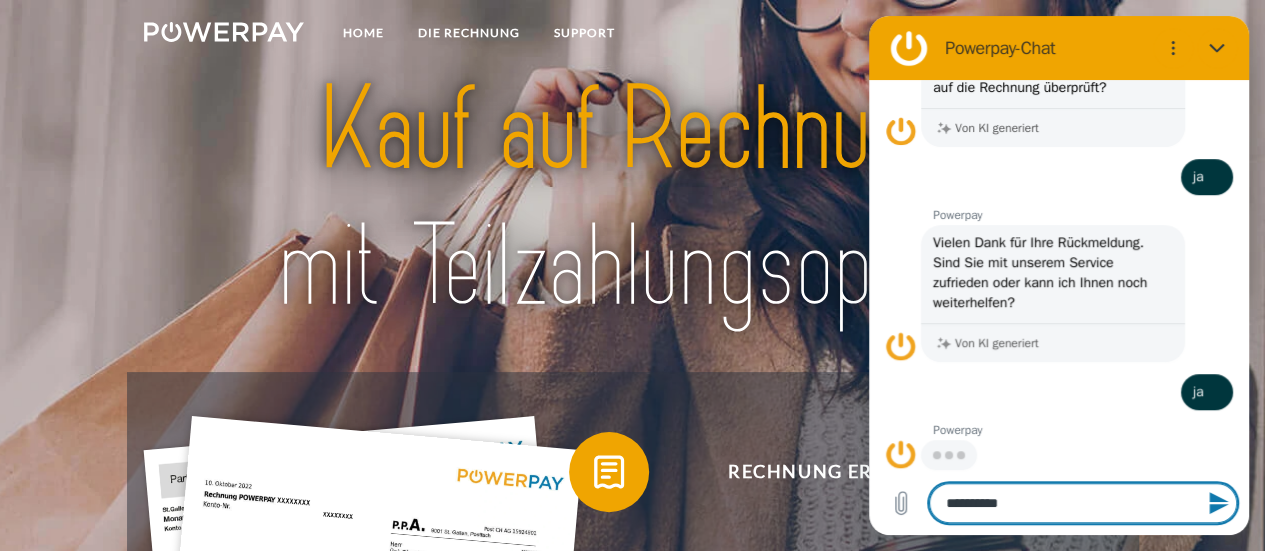 type on "**********" 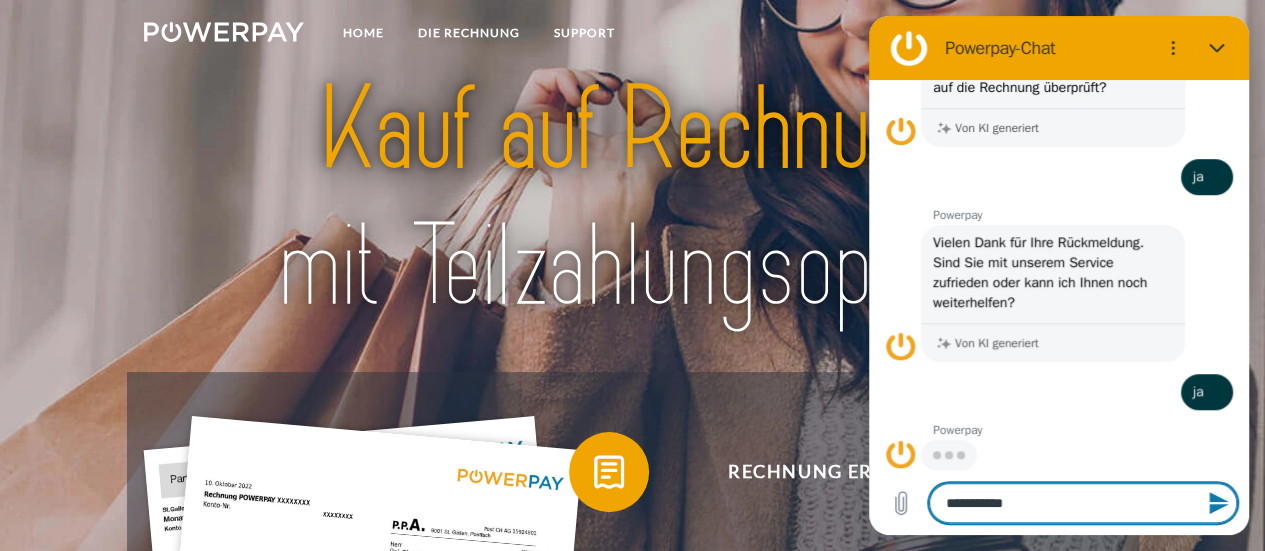 type on "*" 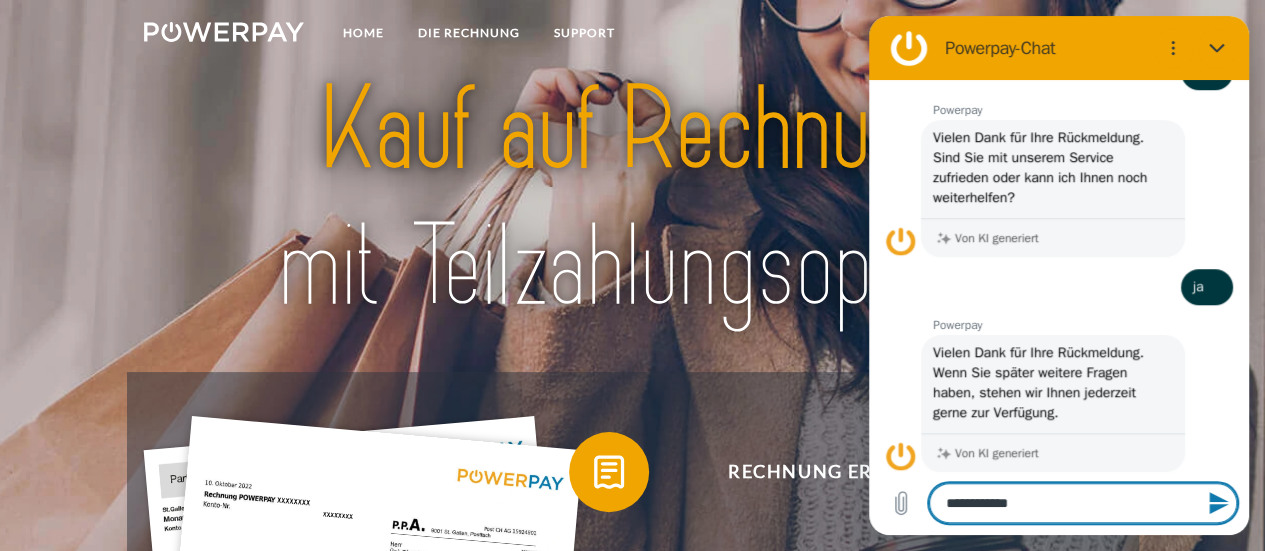 type on "*" 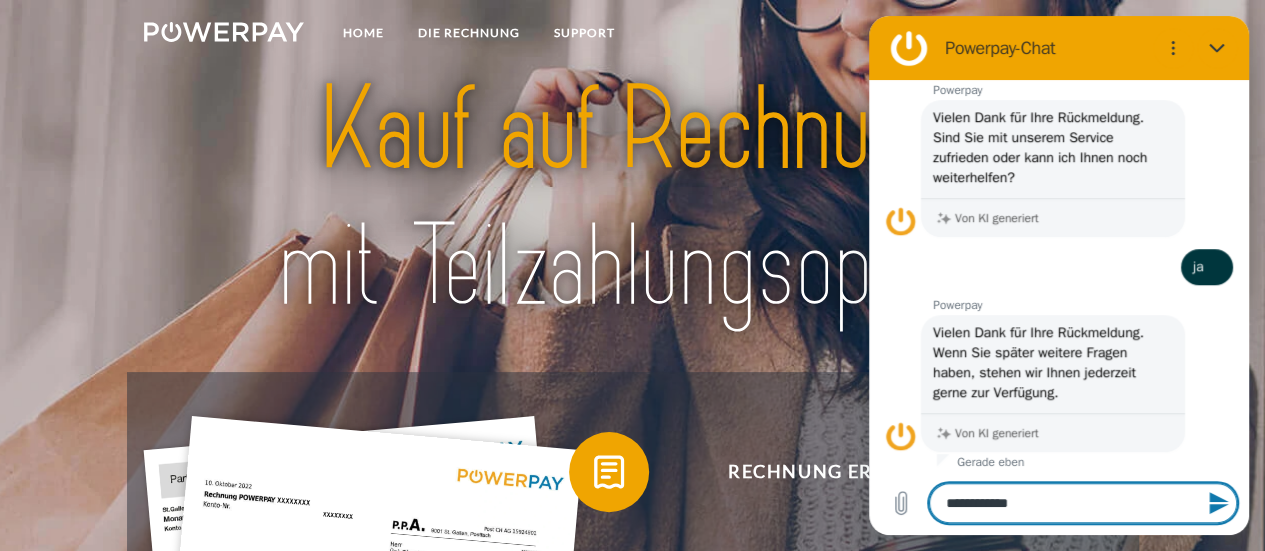 type on "**********" 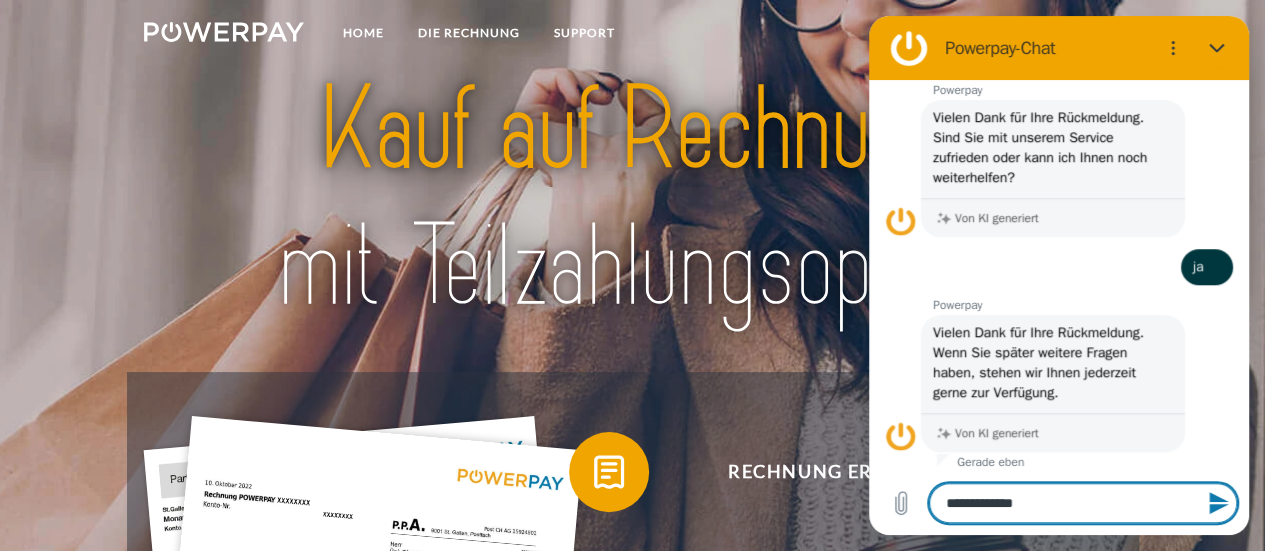 type on "**********" 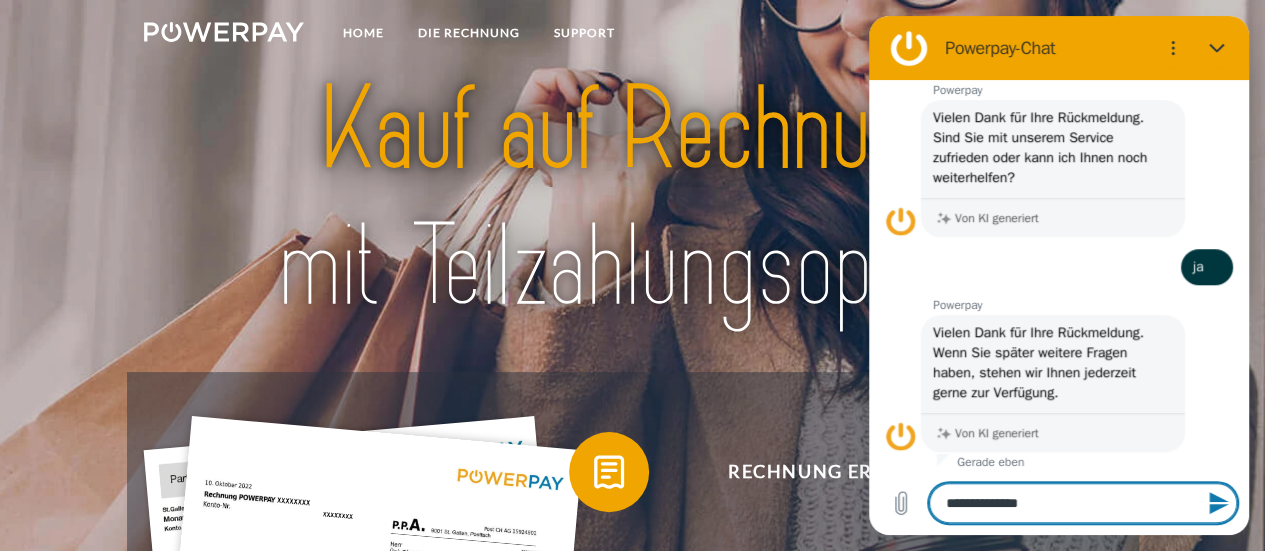 scroll, scrollTop: 648, scrollLeft: 0, axis: vertical 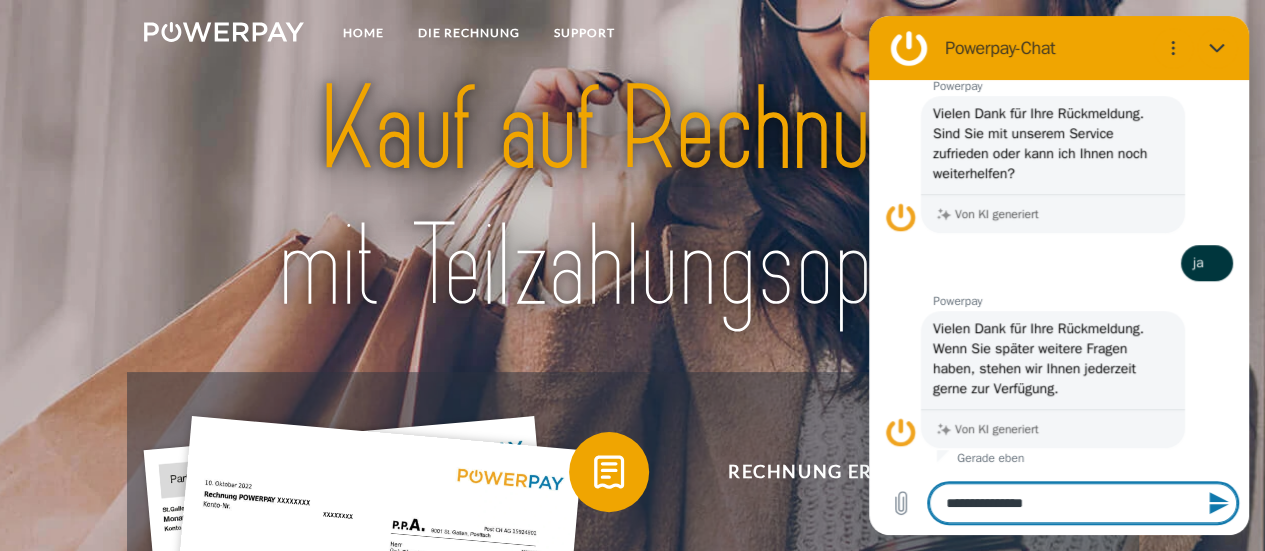 type on "**********" 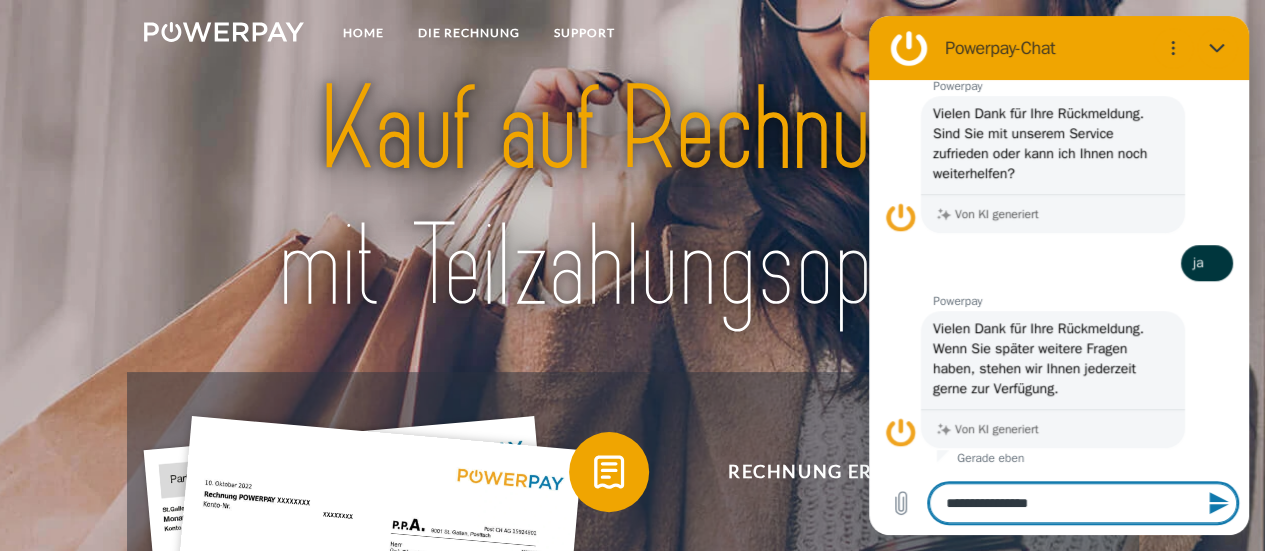 type on "**********" 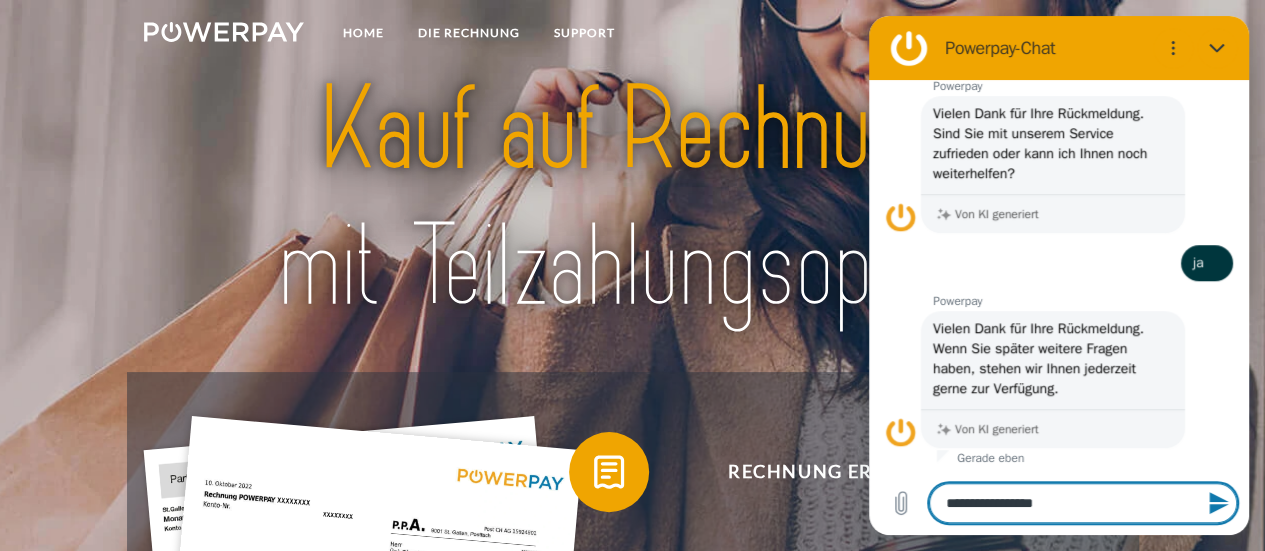 type on "**********" 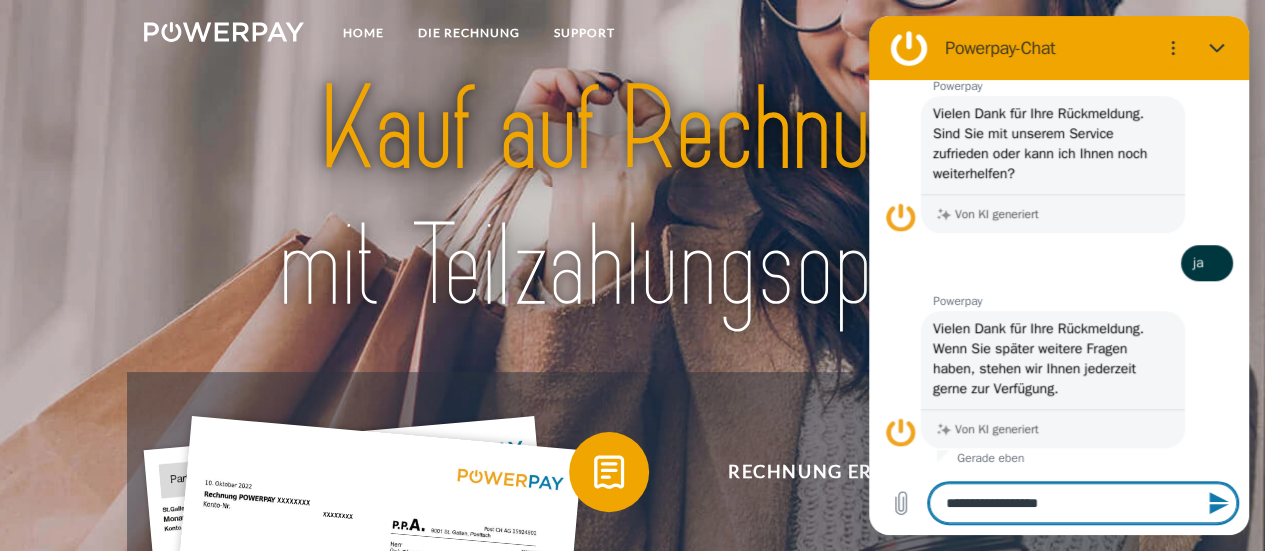 type on "*" 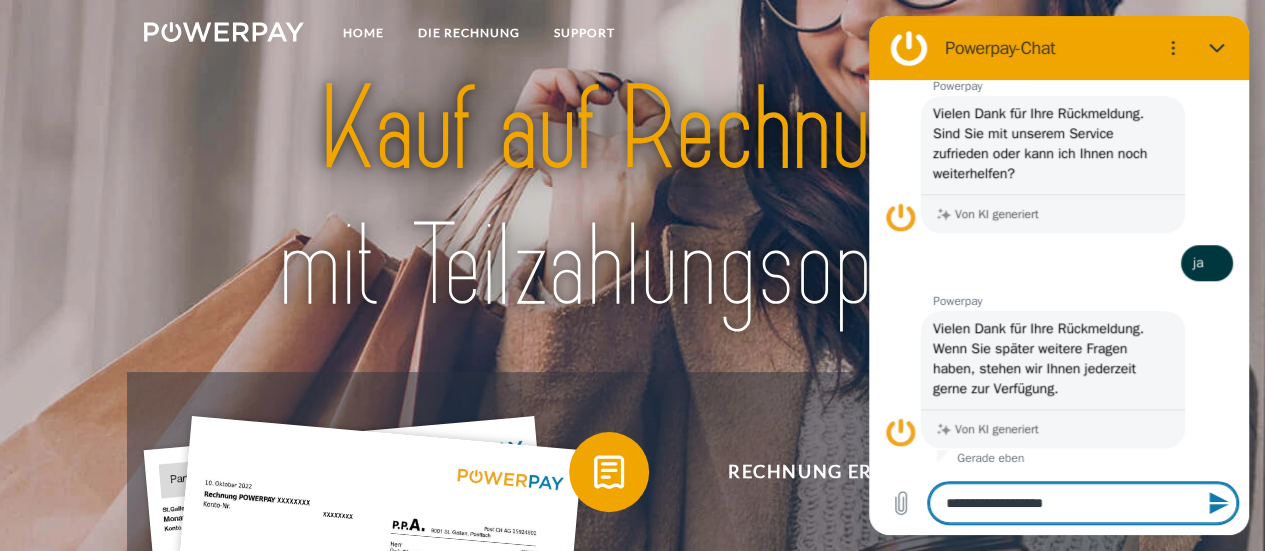 type on "**********" 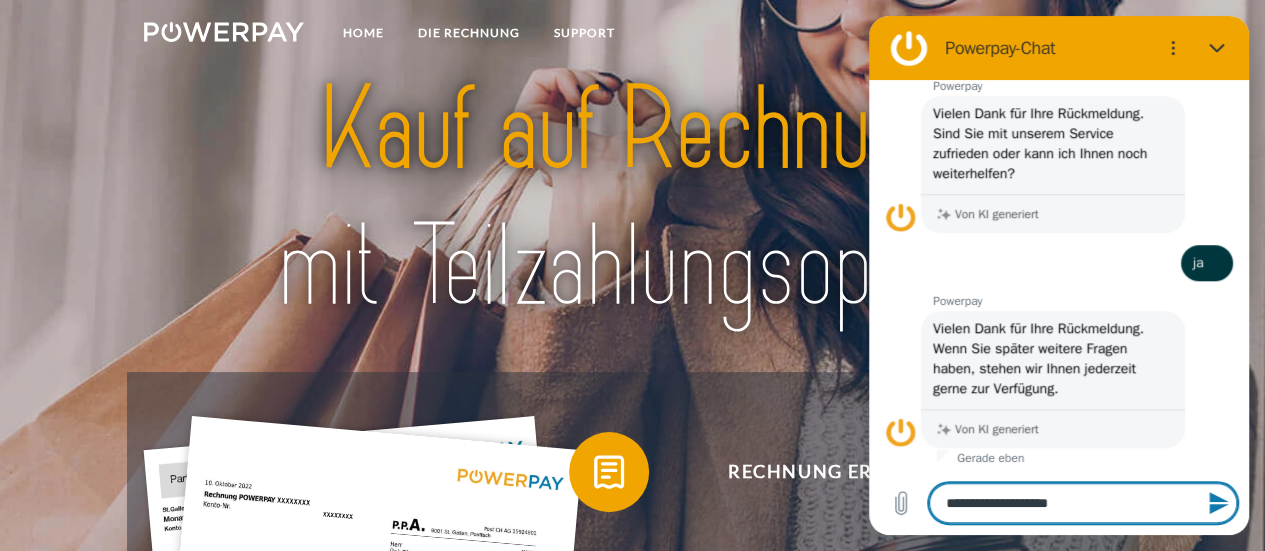 type on "**********" 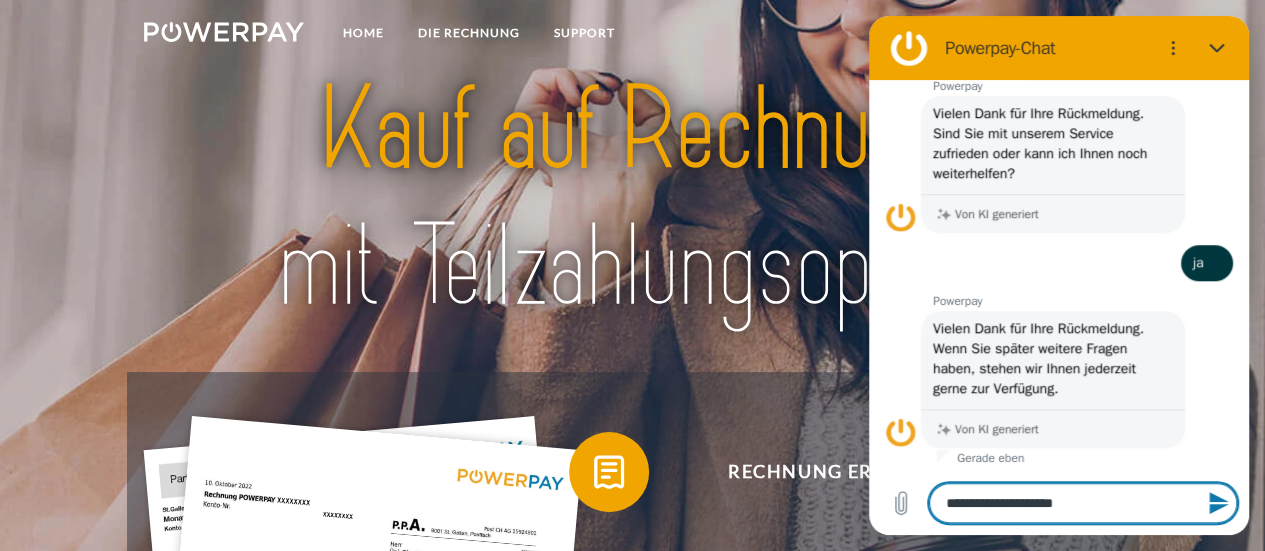 type on "**********" 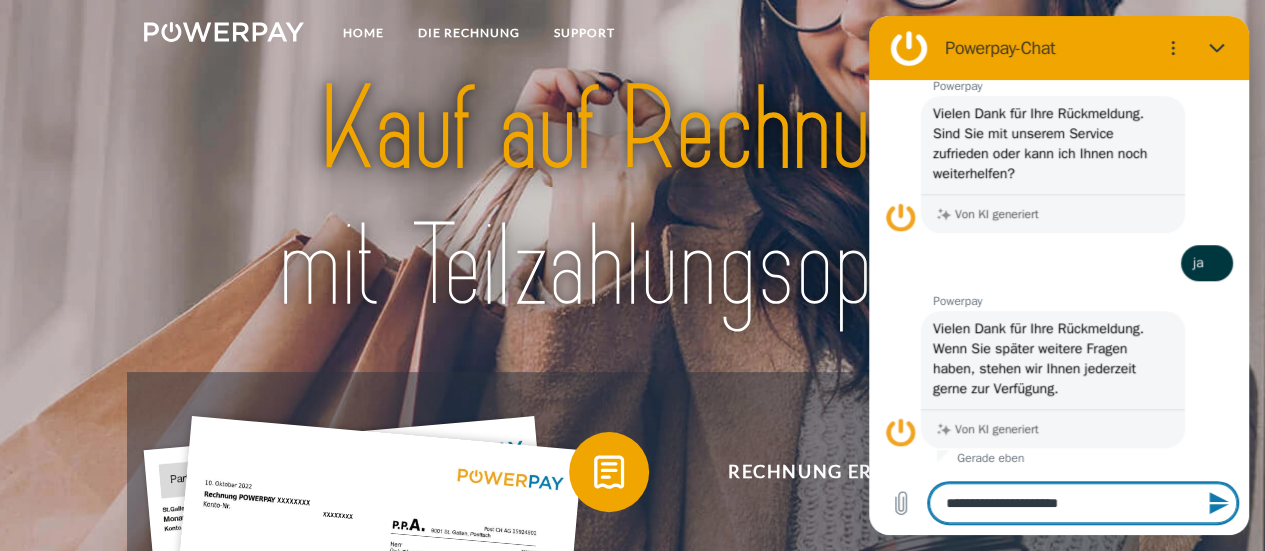 type on "**********" 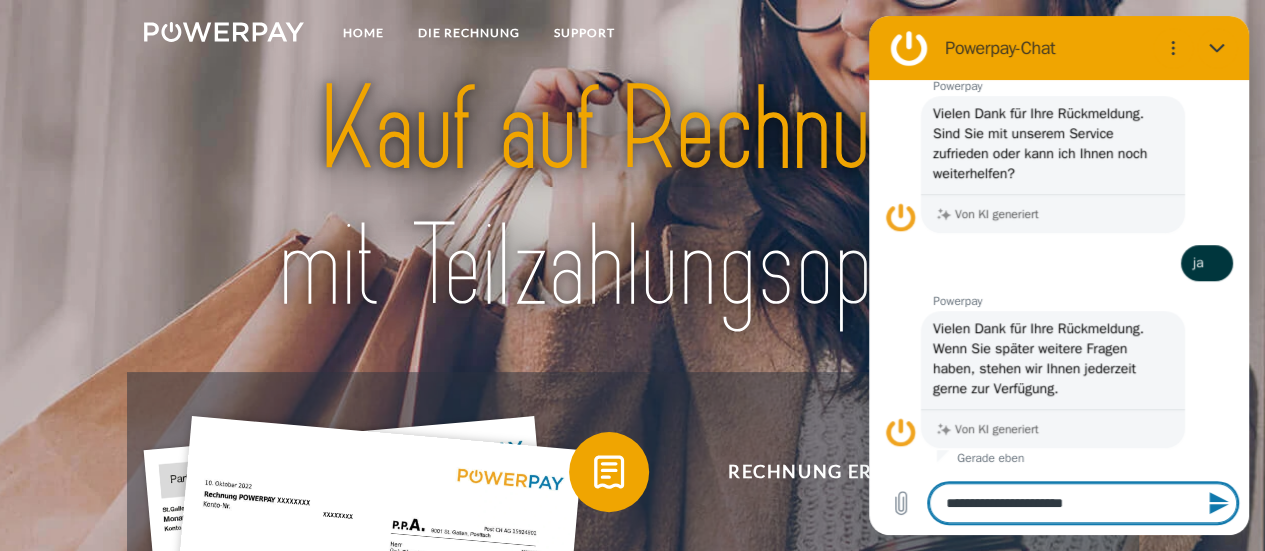 type on "*" 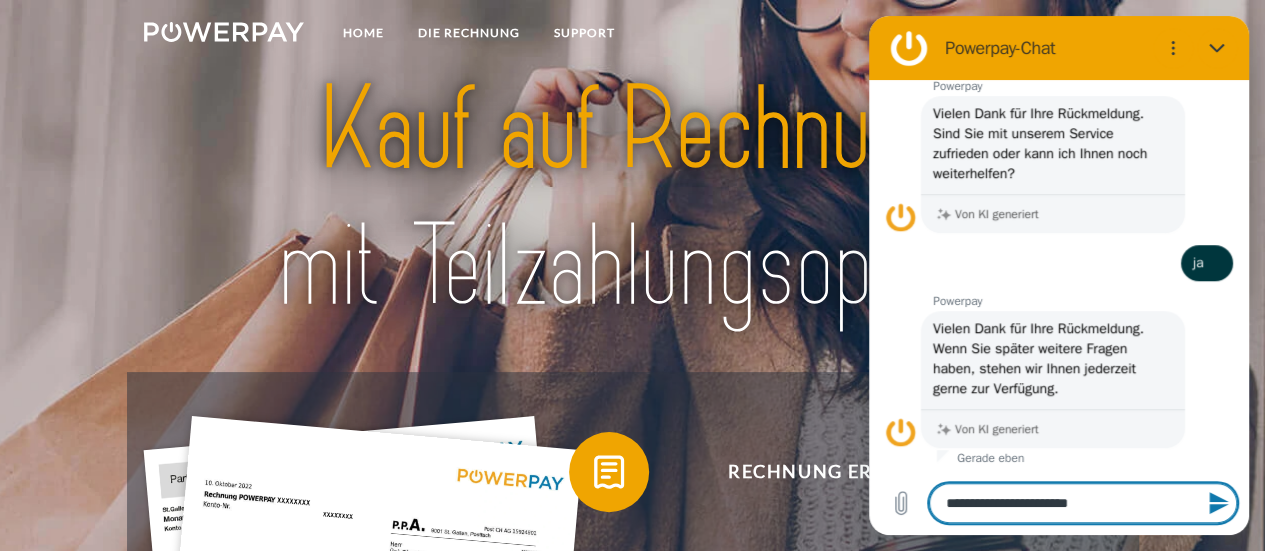 type on "**********" 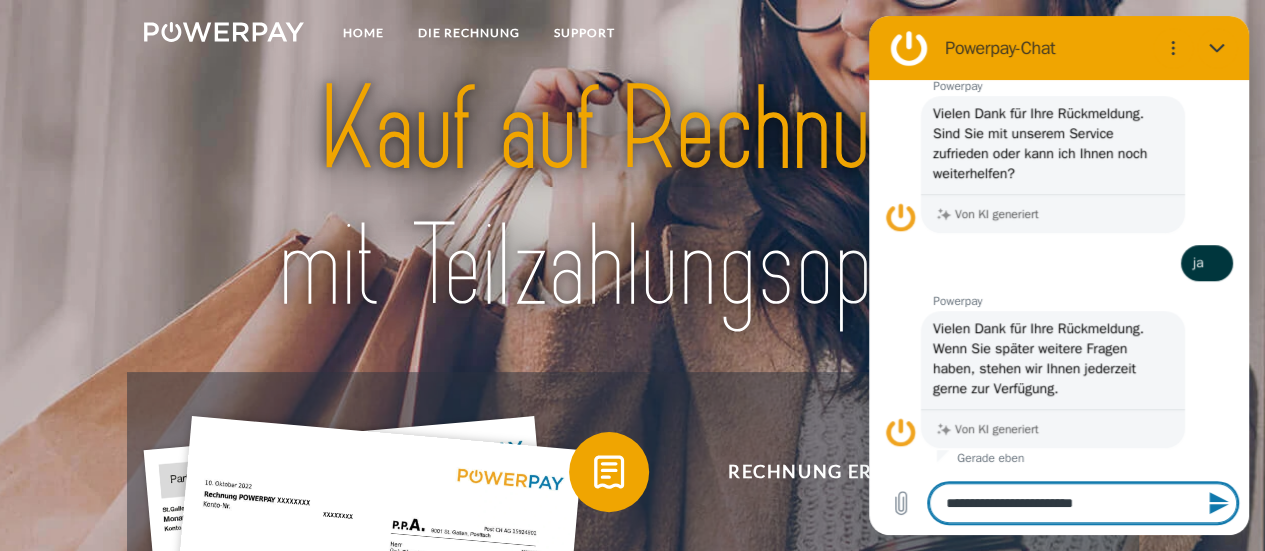 type on "**********" 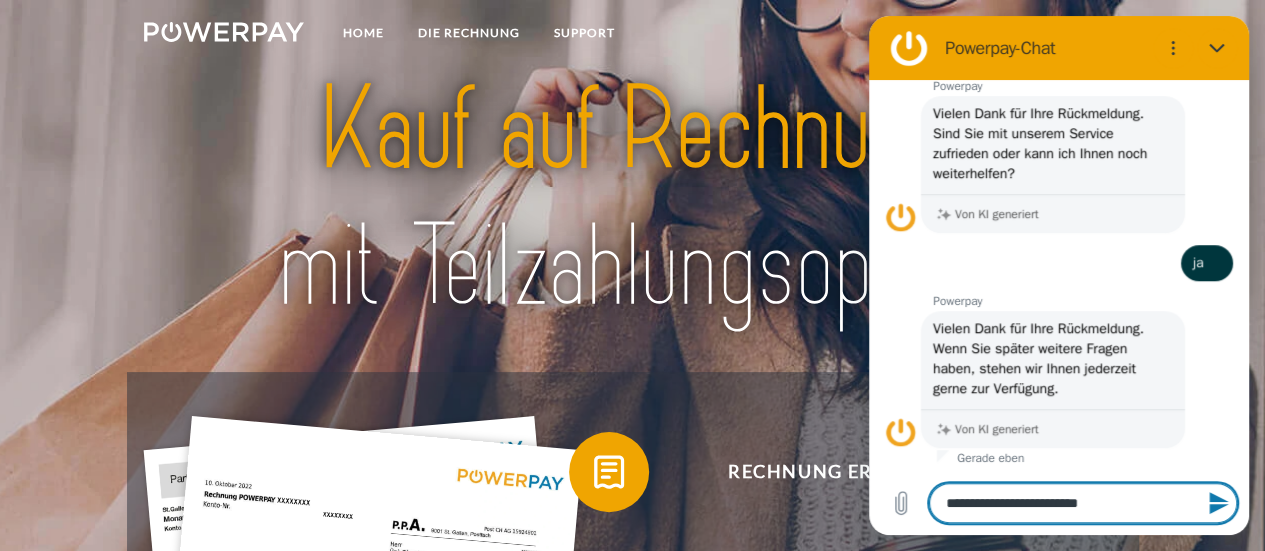 type on "**********" 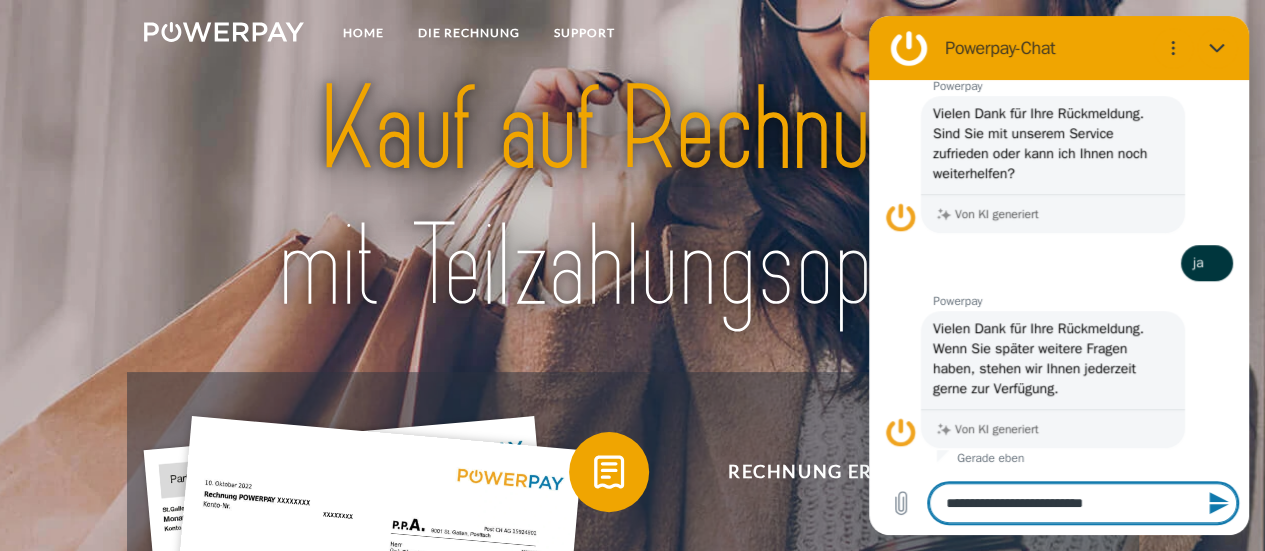 type on "**********" 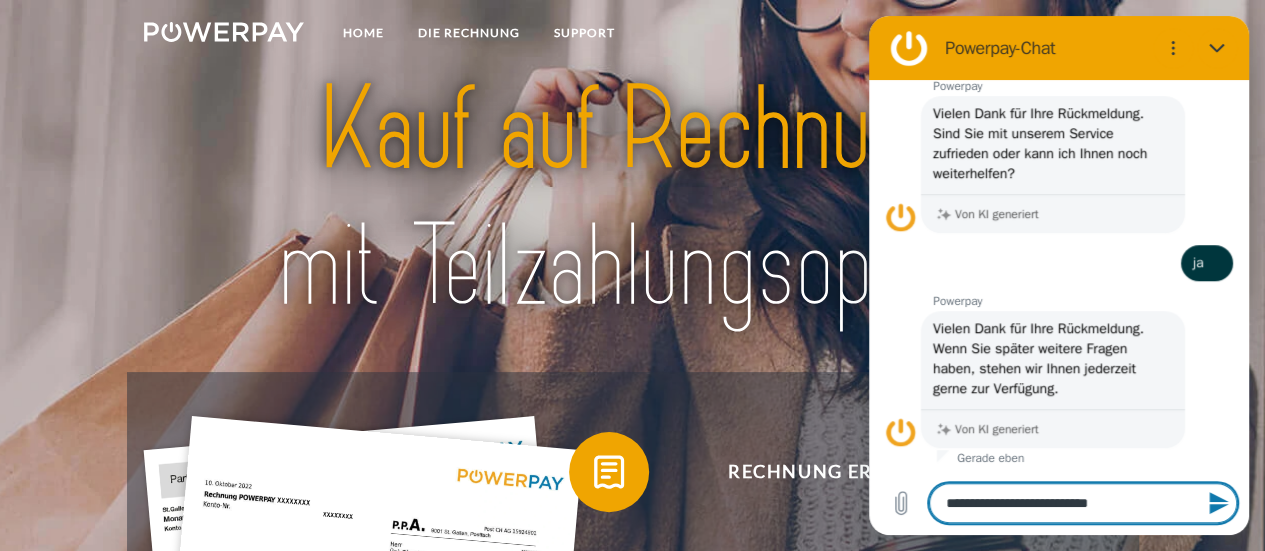 type on "**********" 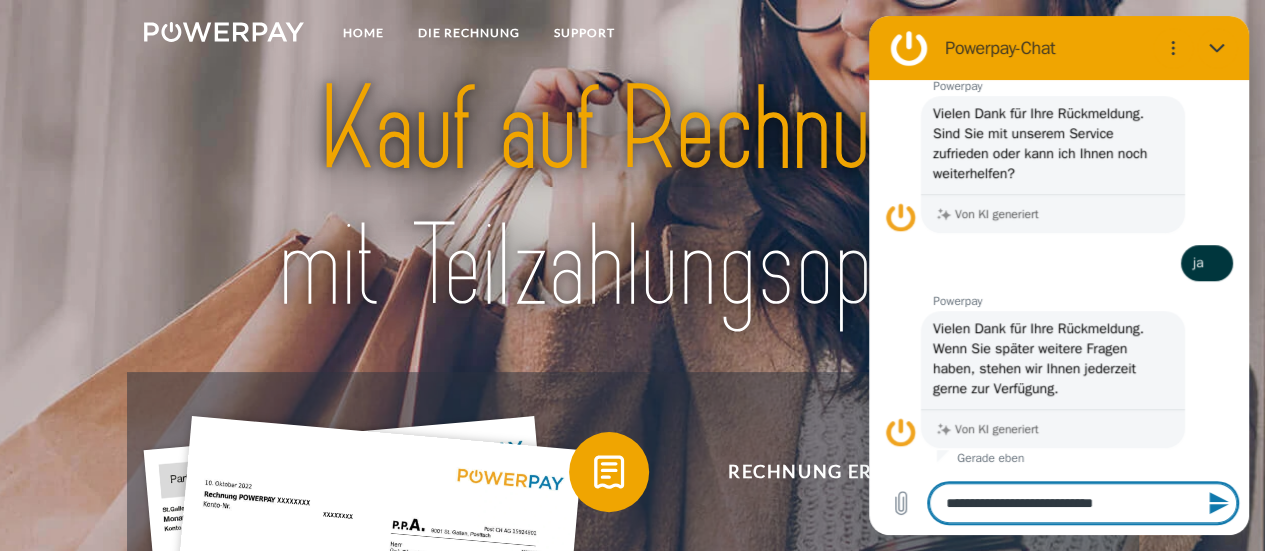 type on "**********" 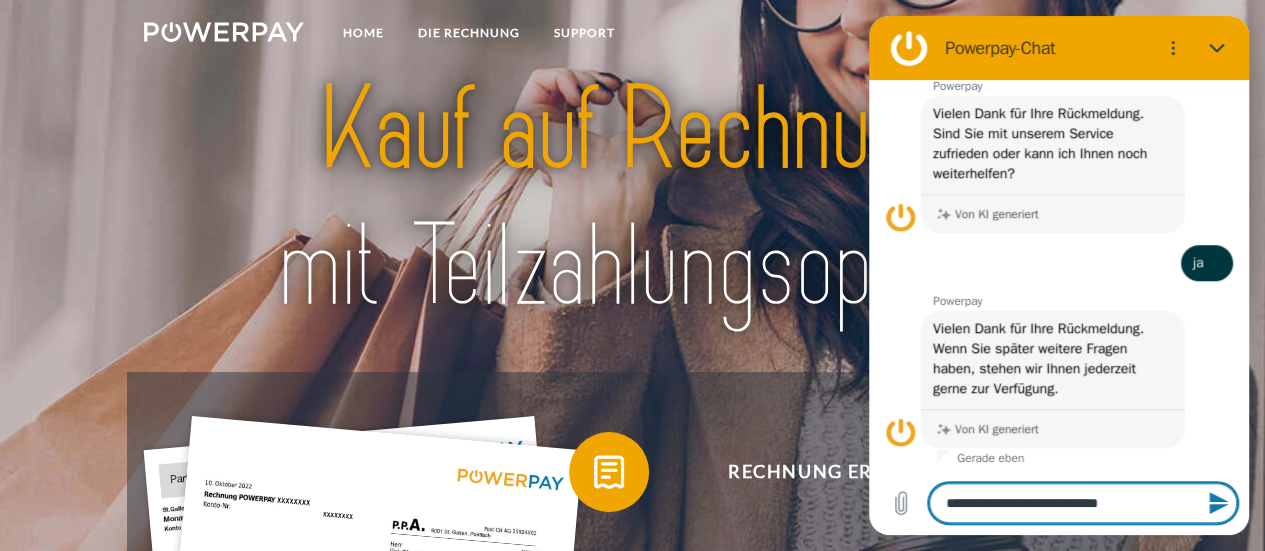 type on "**********" 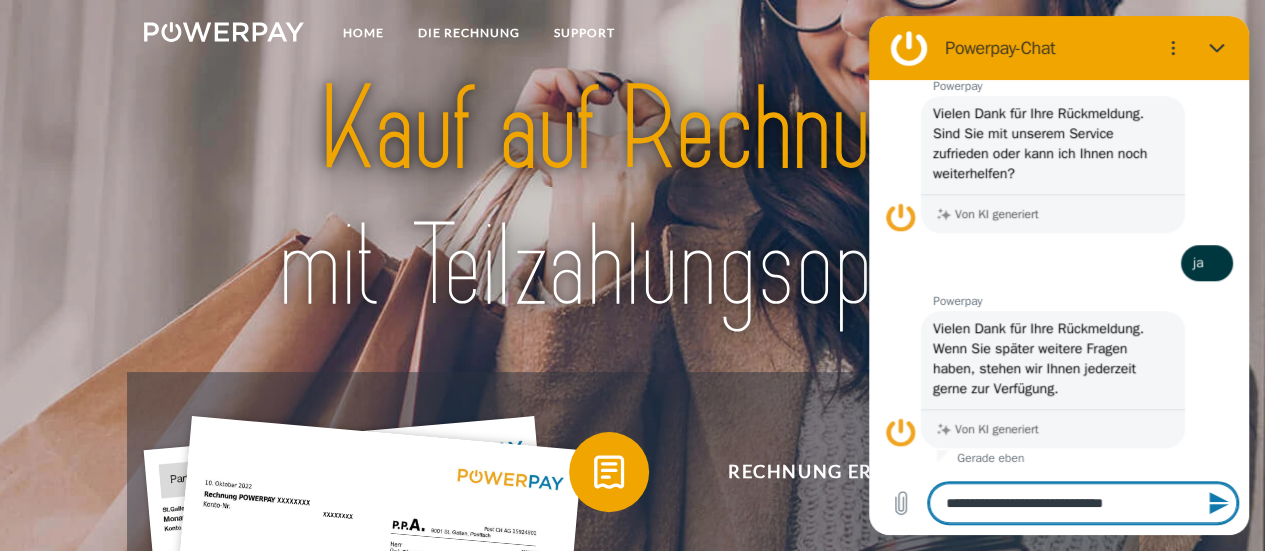 type on "*" 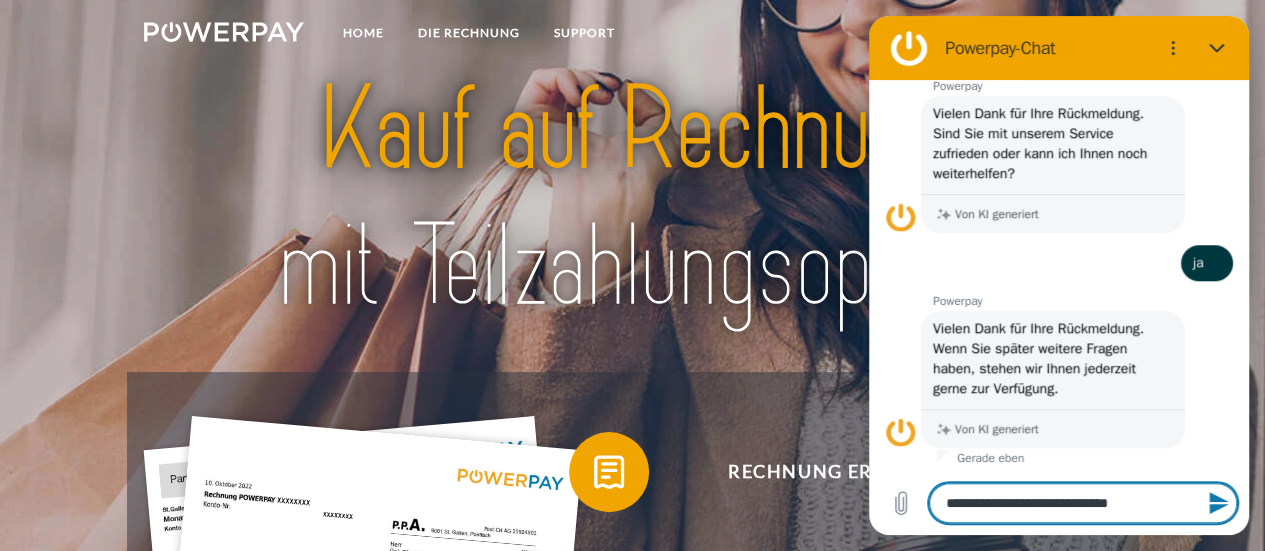type on "**********" 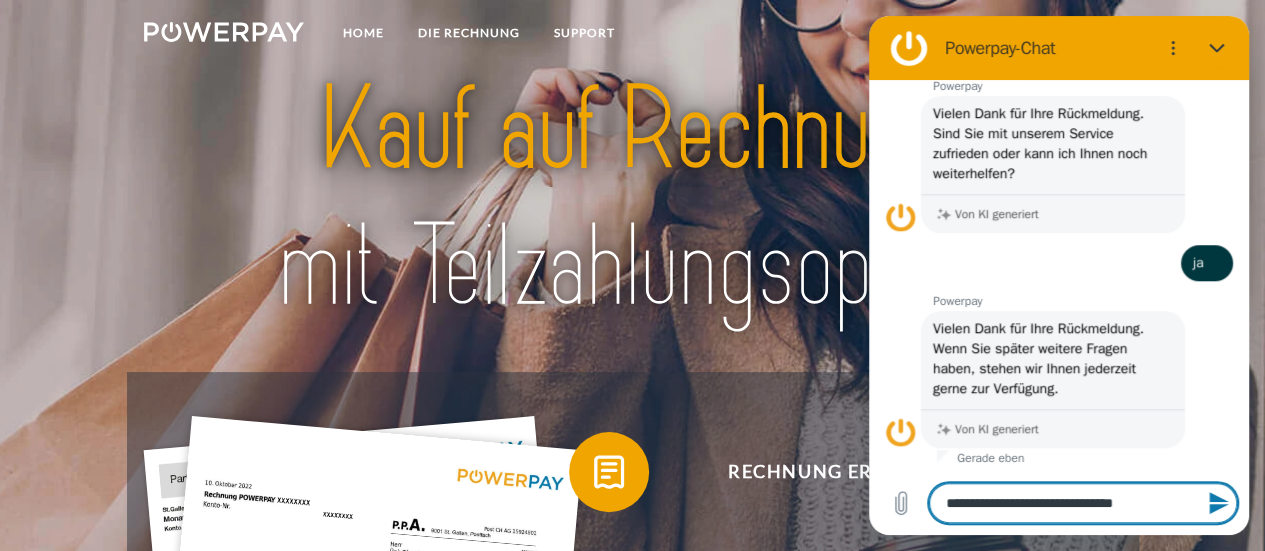 type on "**********" 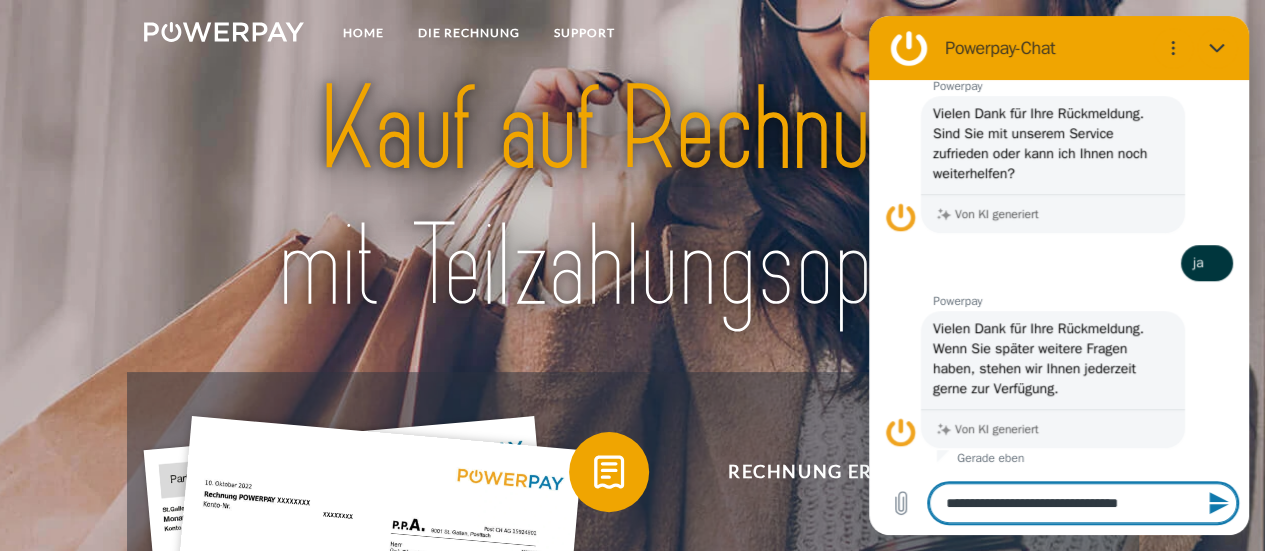 type on "**********" 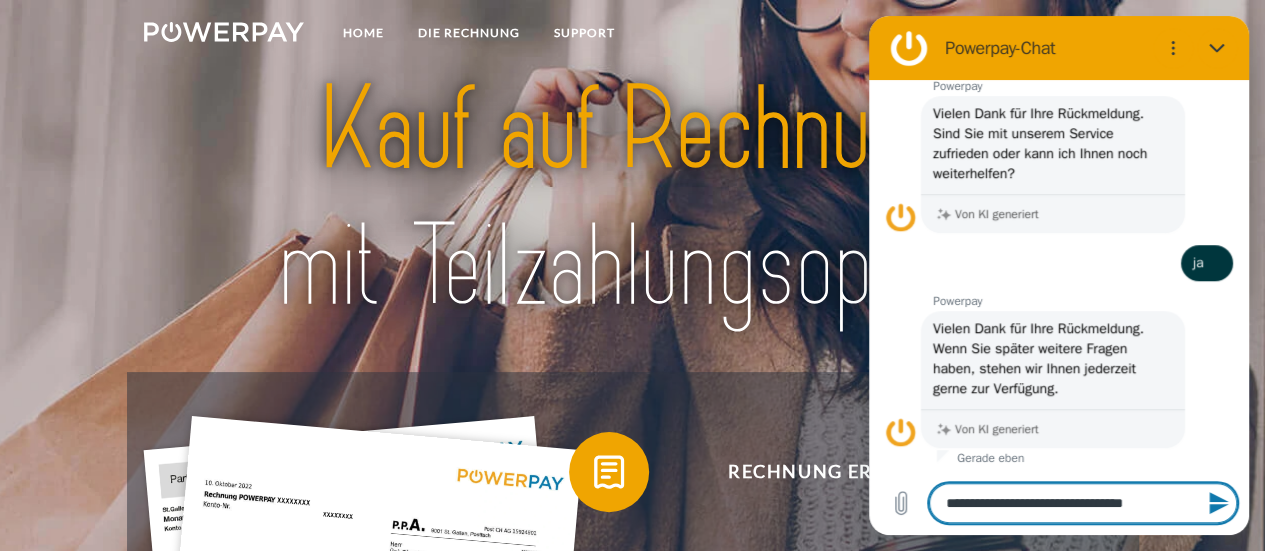 type on "**********" 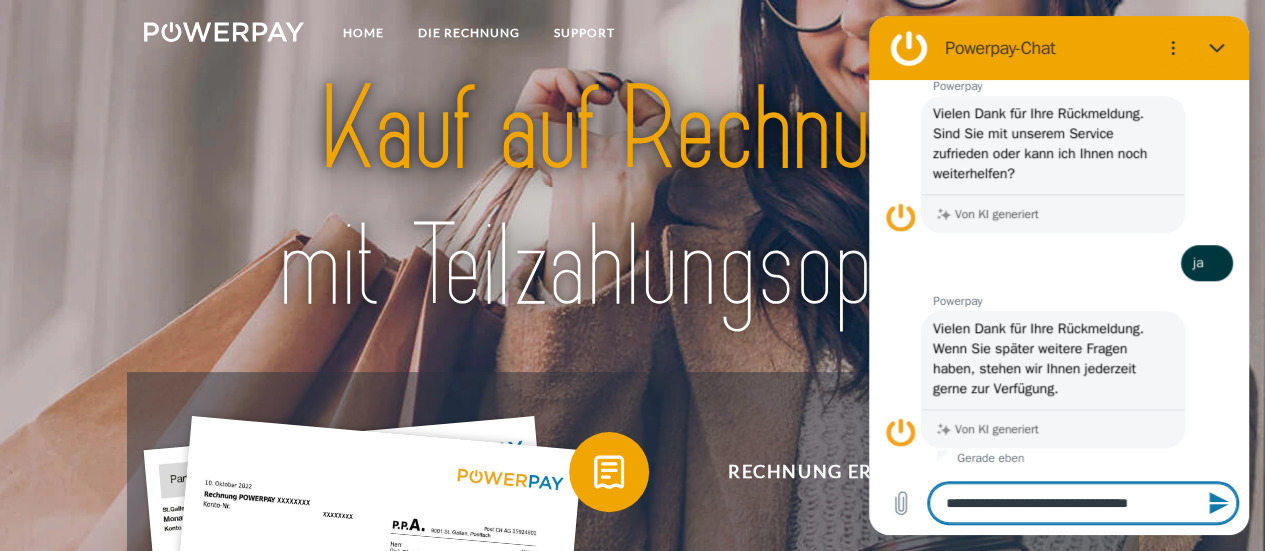type on "**********" 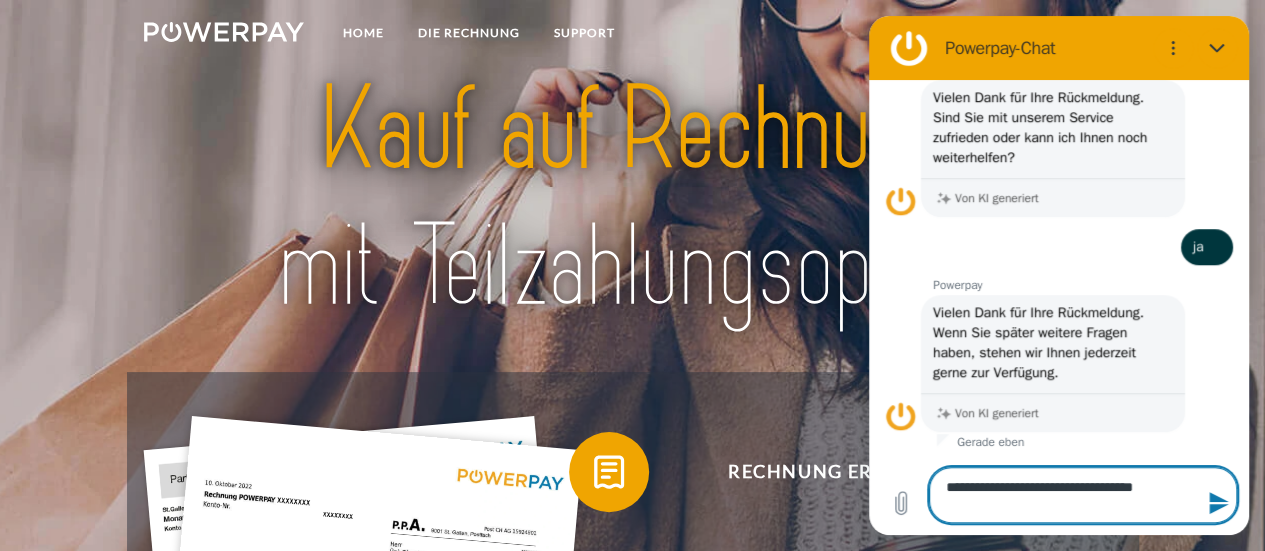 type on "**********" 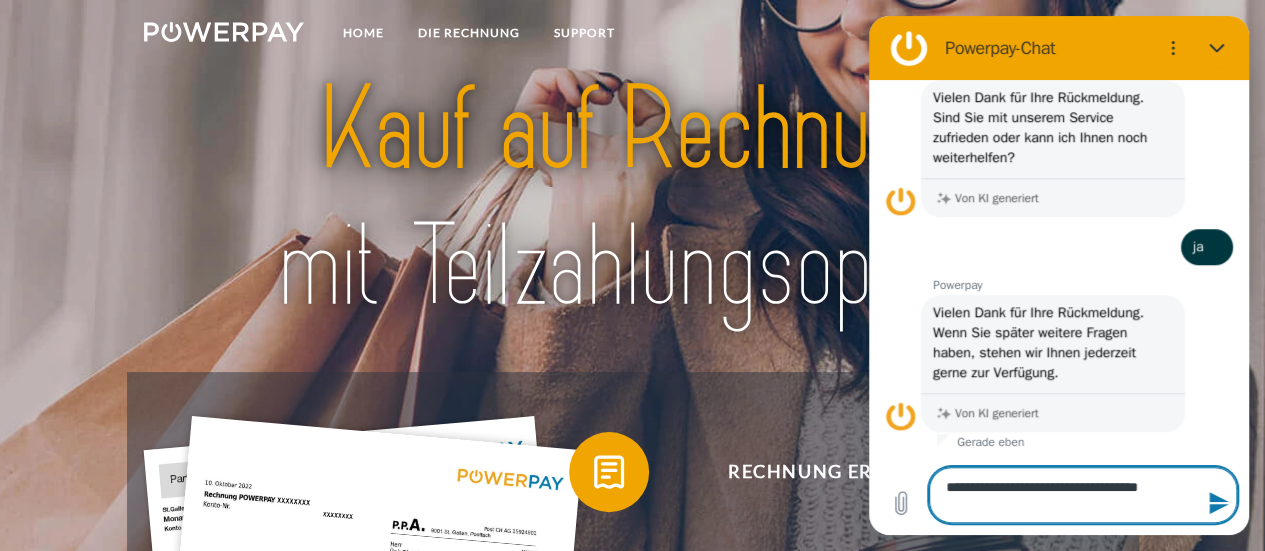 type 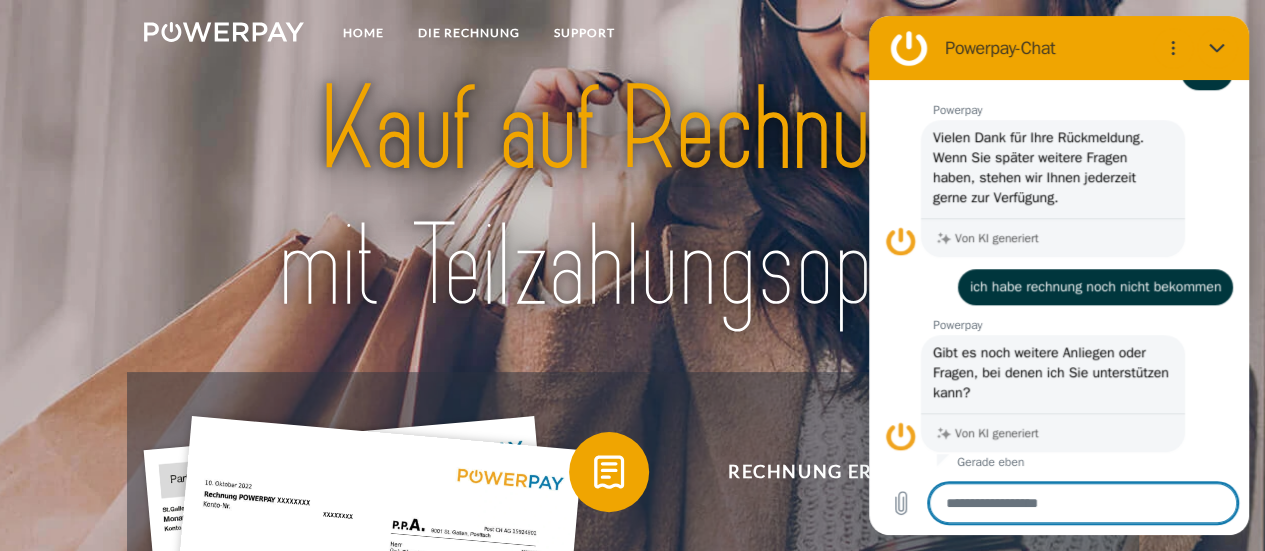 scroll, scrollTop: 863, scrollLeft: 0, axis: vertical 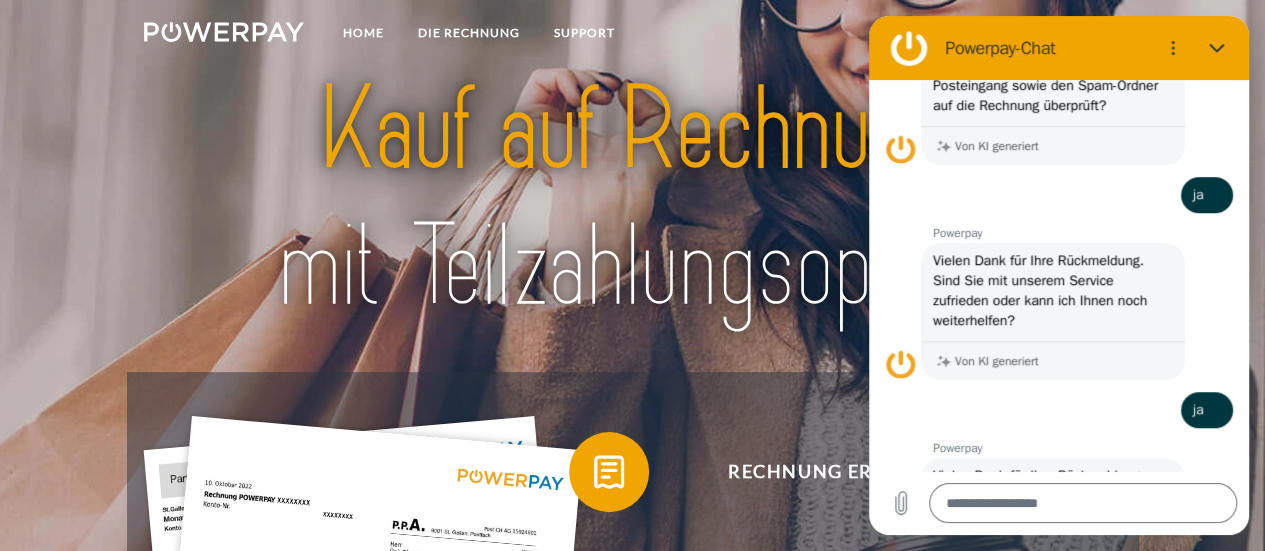type on "*" 